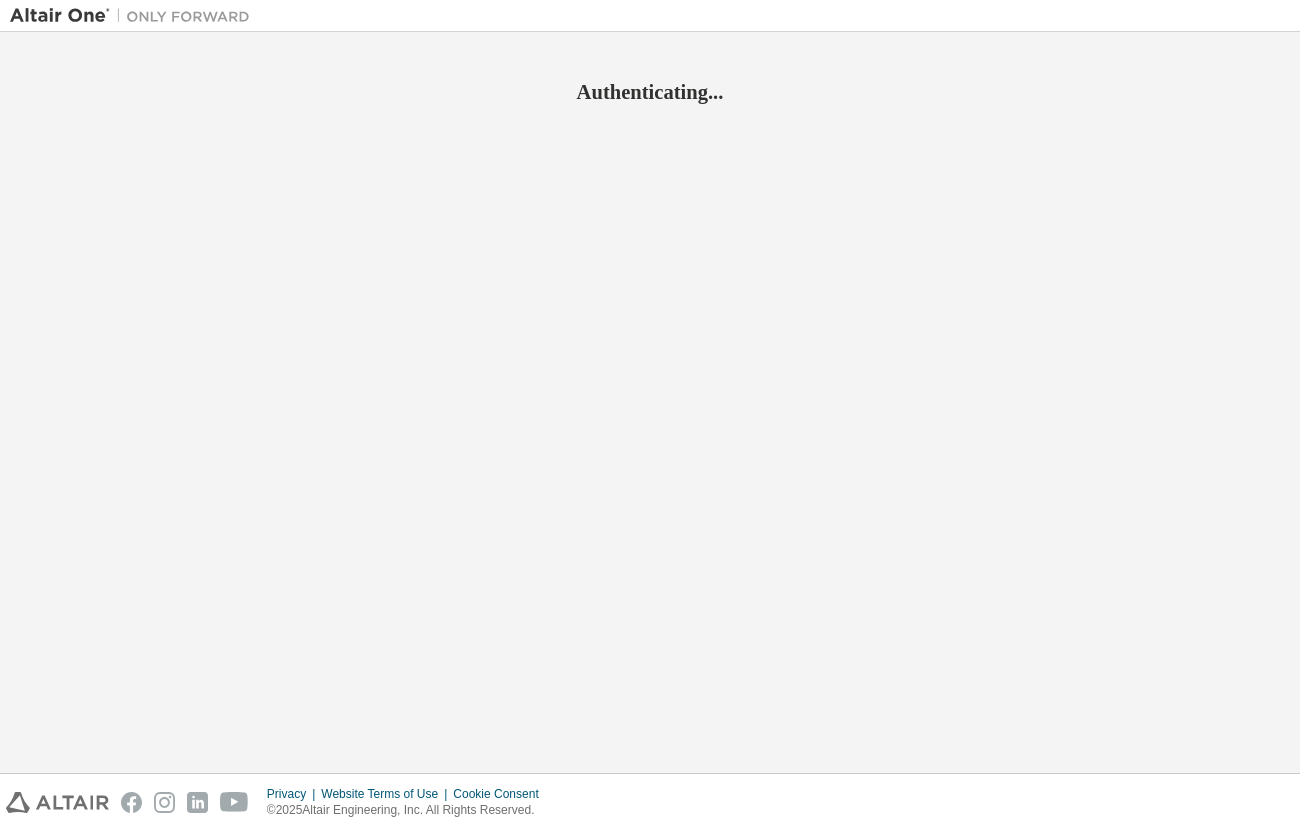 scroll, scrollTop: 0, scrollLeft: 0, axis: both 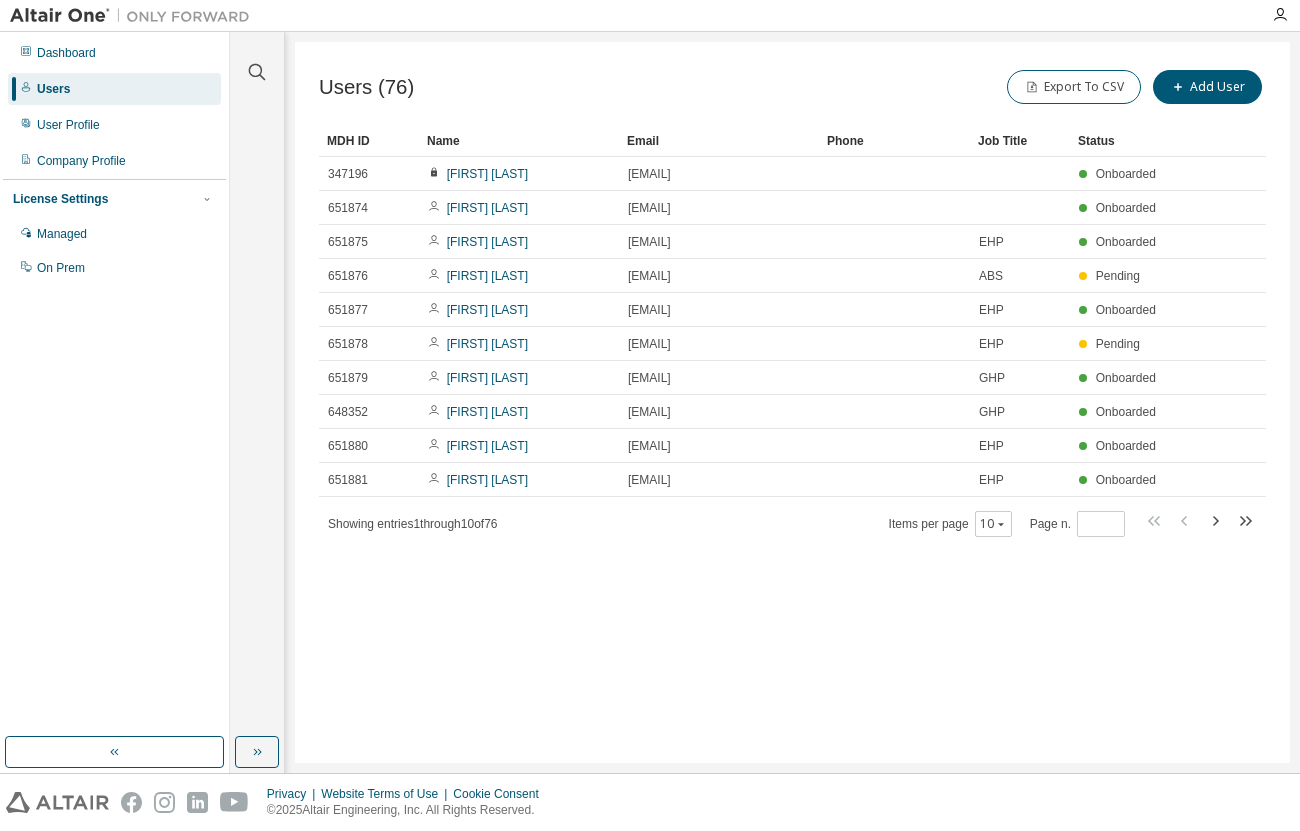 click on "Users (76) Export To CSV Add User Clear Load Save Save As Field Operator Value Select filter Select operand Add criteria Search MDH ID Name Email Phone Job Title Status 347196    [FIRST] [LAST] [EMAIL] Onboarded 651874    [FIRST] [LAST] [EMAIL] Onboarded 651875    [FIRST] [LAST] [EMAIL] EHP Onboarded 651876    [FIRST] [LAST] [EMAIL] ABS Pending 651877    [FIRST] [LAST] [EMAIL] EHP Onboarded 651878    [FIRST] [LAST] [EMAIL] EHP Pending 651879    [FIRST] [LAST] [EMAIL] GHP Onboarded 648352    [FIRST] [LAST] [EMAIL] GHP Onboarded 651880    [FIRST] [LAST] [EMAIL] EHP Onboarded 651881    [FIRST] [LAST] [EMAIL] EHP Onboarded Showing entries  1  through  10  of  76 Items per page 10 Page n. *" at bounding box center (792, 402) 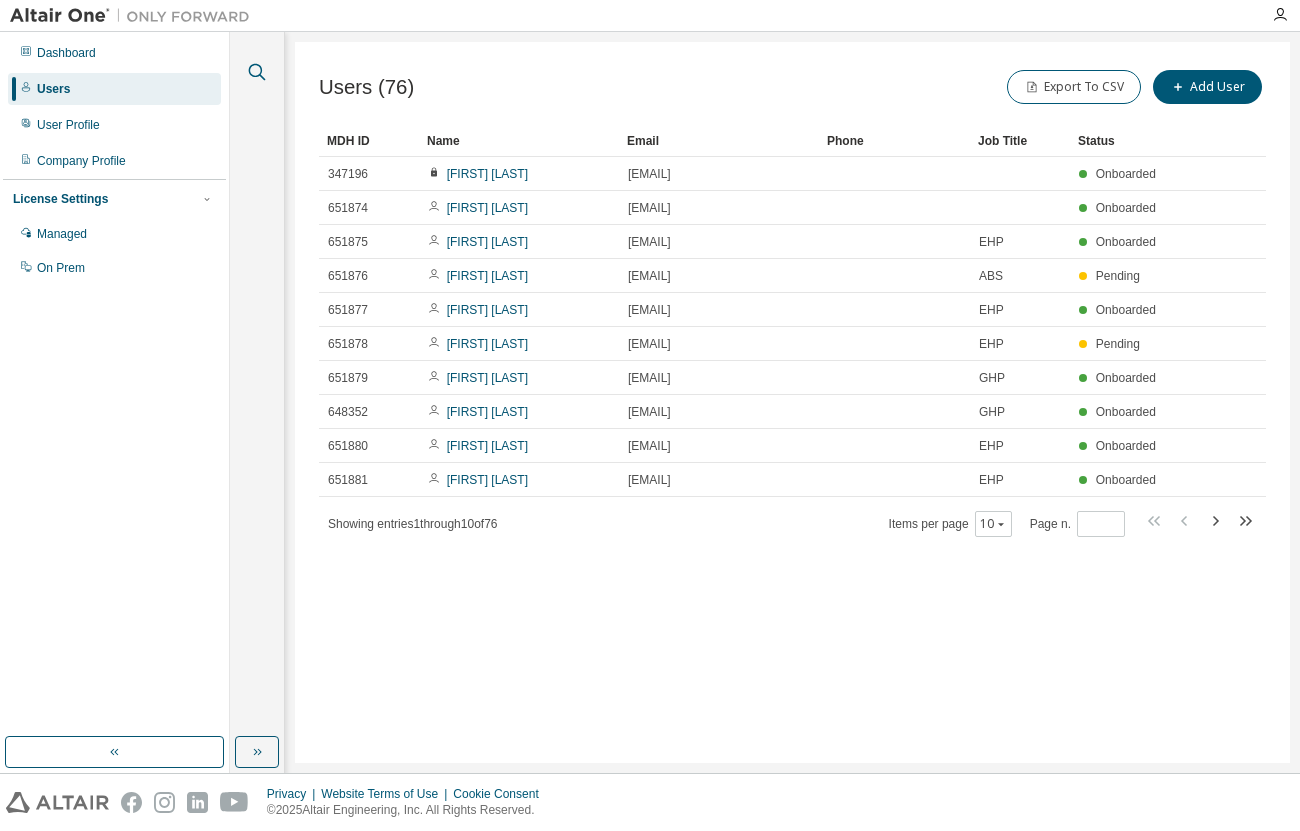click 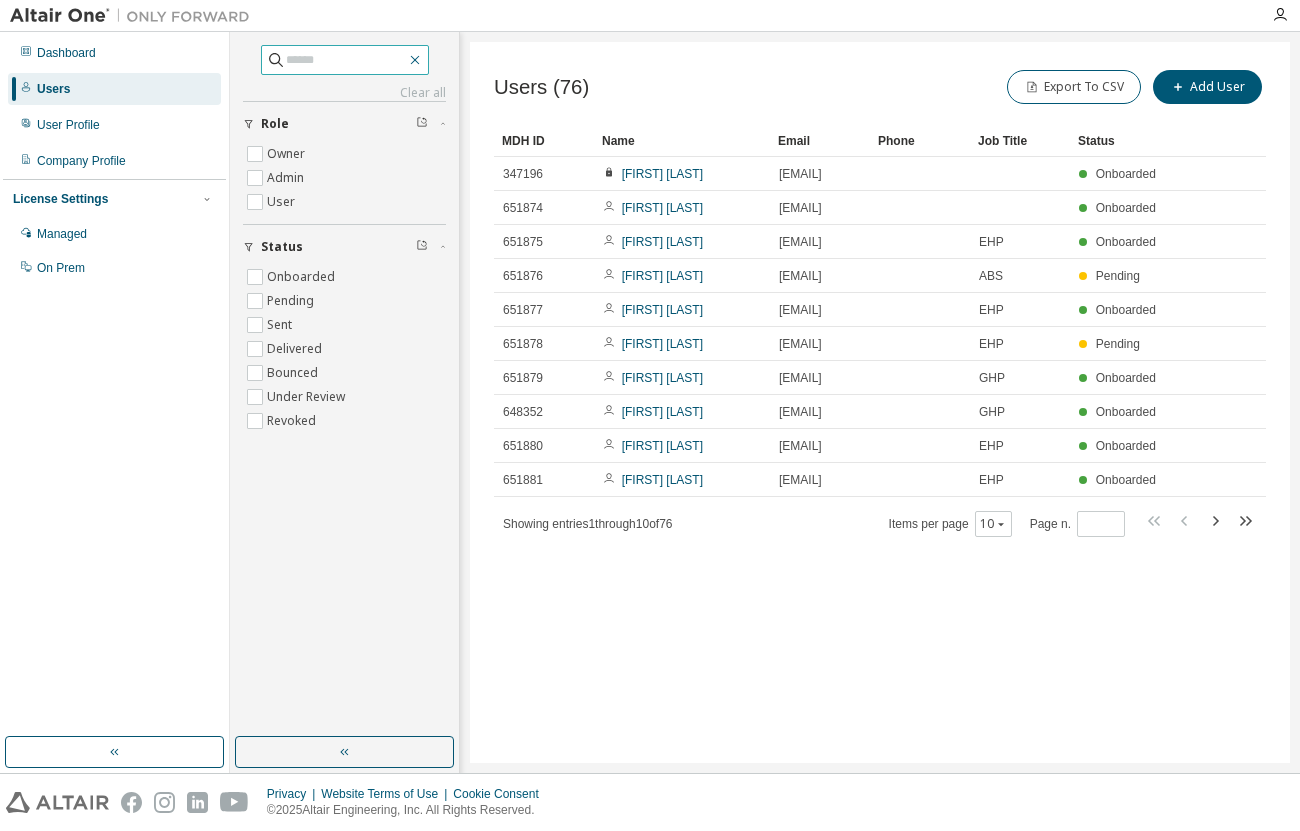 click 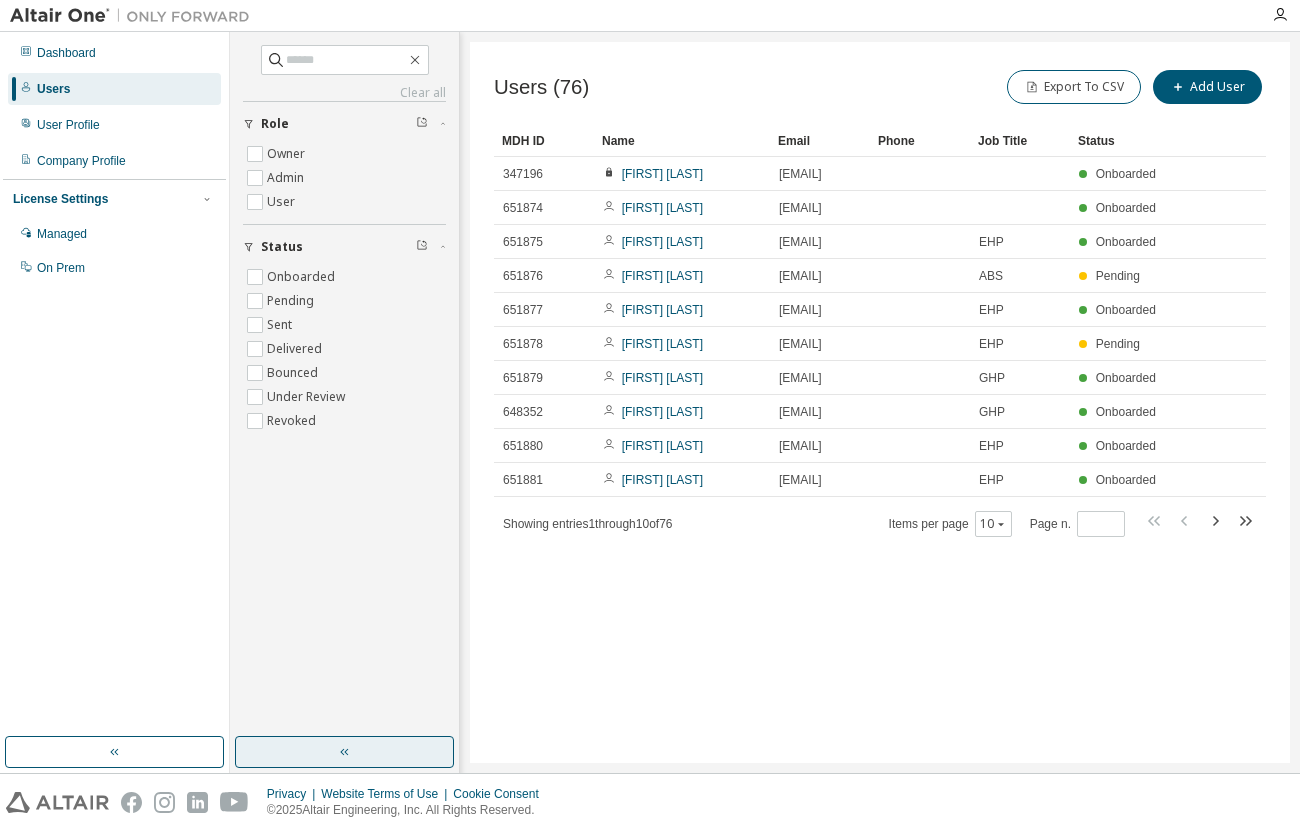 click at bounding box center (344, 752) 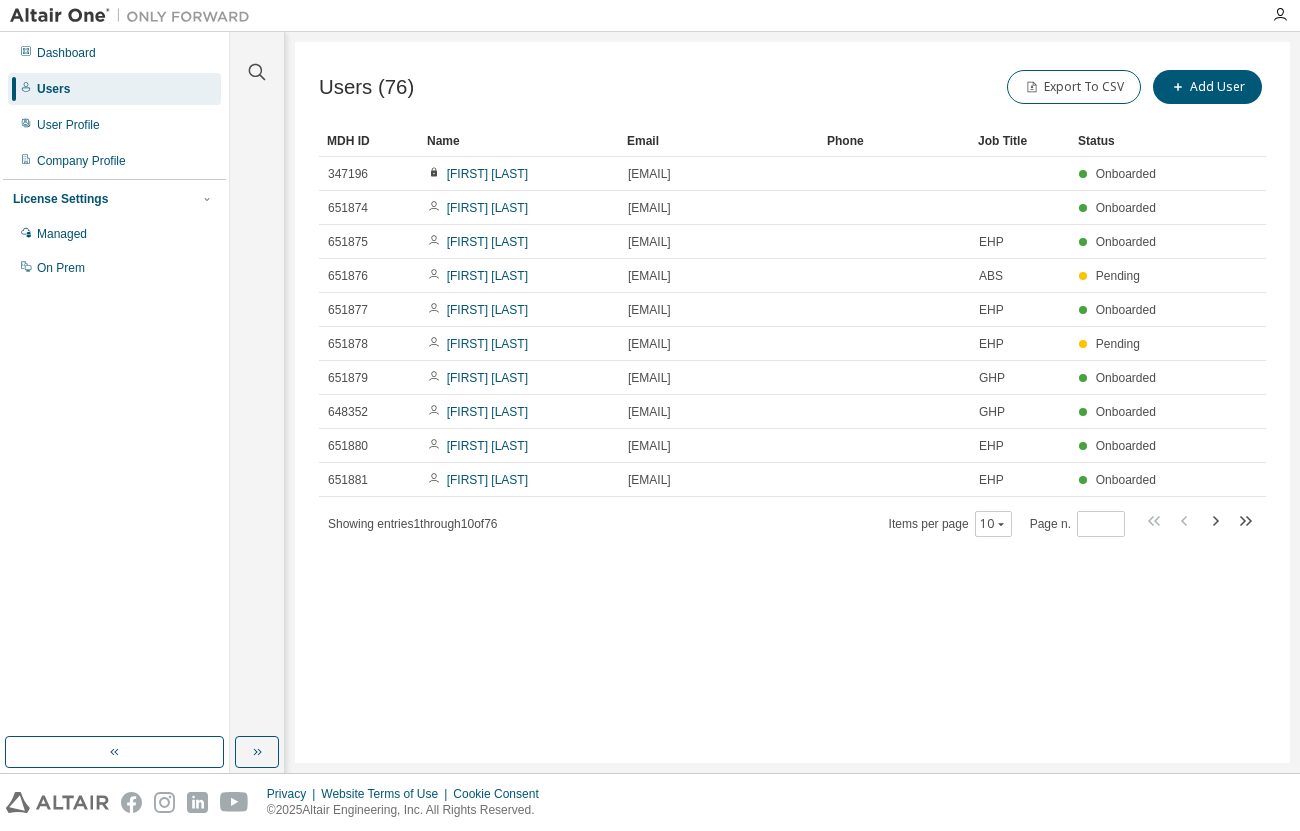 click on "Users (76) Export To CSV Add User Clear Load Save Save As Field Operator Value Select filter Select operand Add criteria Search MDH ID Name Email Phone Job Title Status 347196    [FIRST] [LAST] [EMAIL] Onboarded 651874    [FIRST] [LAST] [EMAIL] Onboarded 651875    [FIRST] [LAST] [EMAIL] EHP Onboarded 651876    [FIRST] [LAST] [EMAIL] ABS Pending 651877    [FIRST] [LAST] [EMAIL] EHP Onboarded 651878    [FIRST] [LAST] [EMAIL] EHP Pending 651879    [FIRST] [LAST] [EMAIL] GHP Onboarded 648352    [FIRST] [LAST] [EMAIL] GHP Onboarded 651880    [FIRST] [LAST] [EMAIL] EHP Onboarded 651881    [FIRST] [LAST] [EMAIL] EHP Onboarded Showing entries  1  through  10  of  76 Items per page 10 Page n. *" at bounding box center (792, 402) 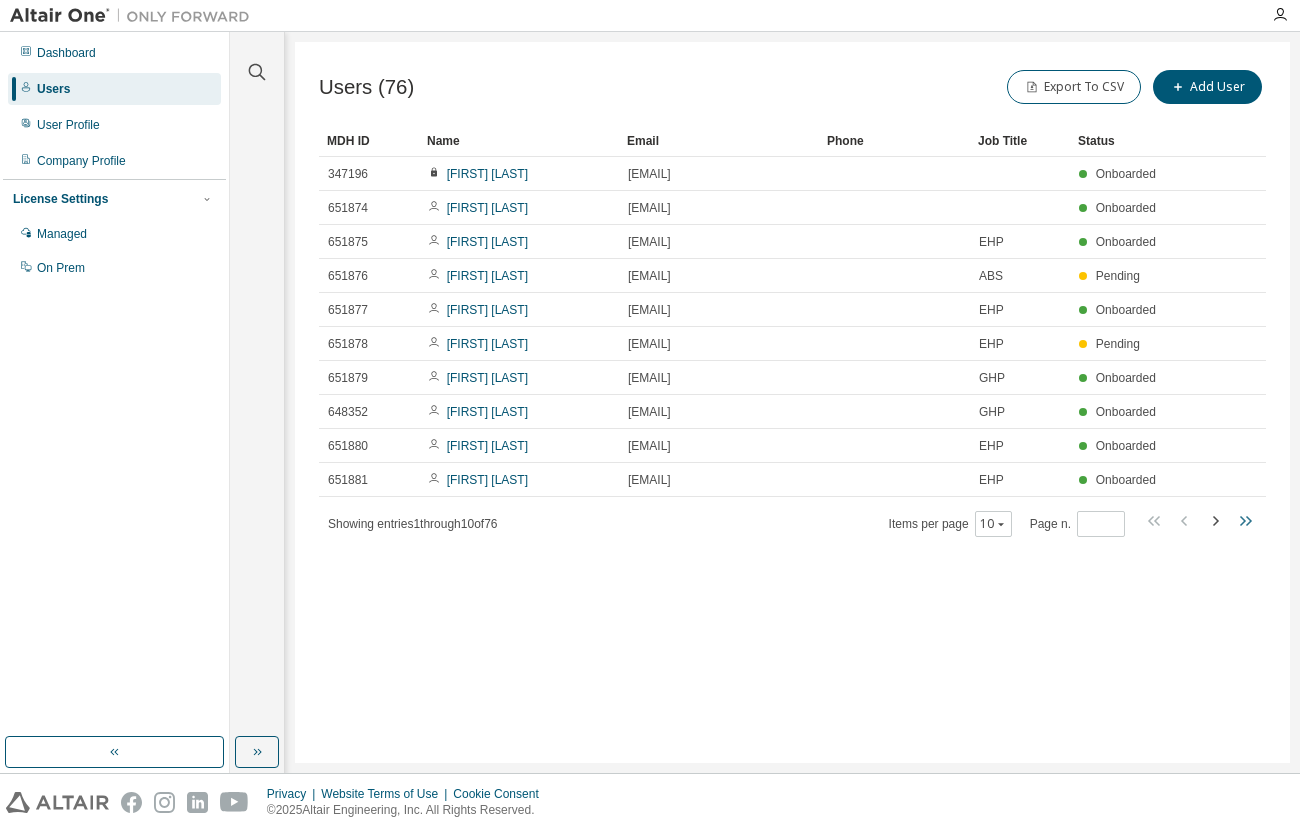 click 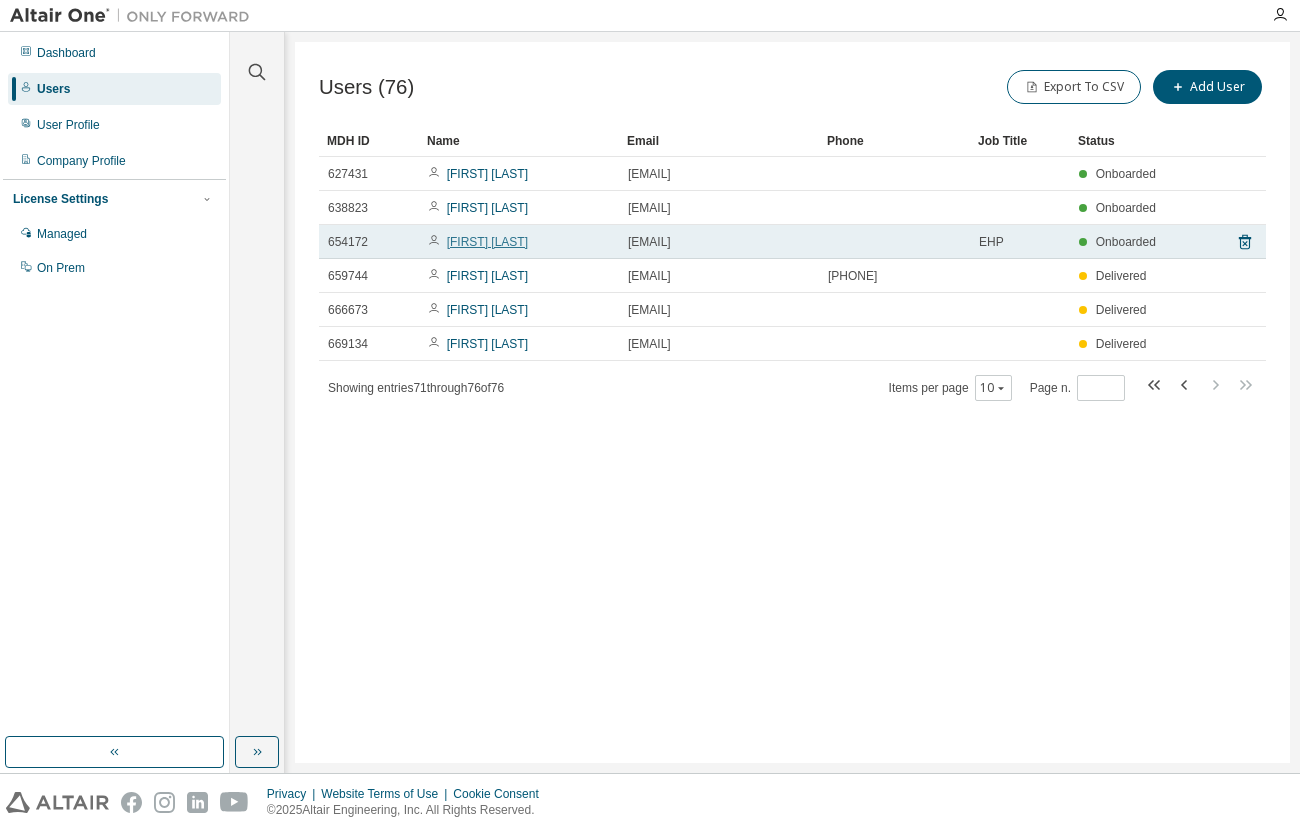 click on "[FIRST] [LAST]" at bounding box center (487, 242) 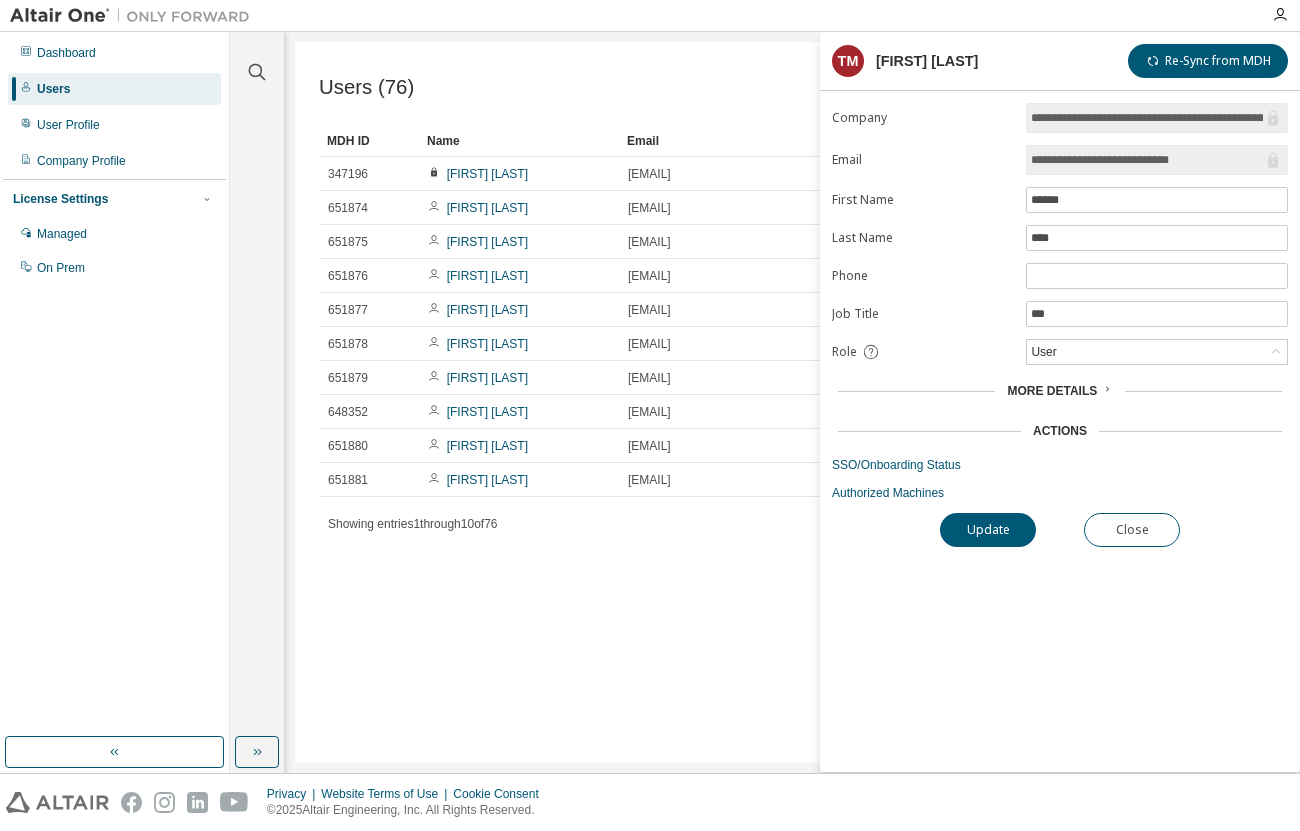click on "More Details" at bounding box center (1052, 391) 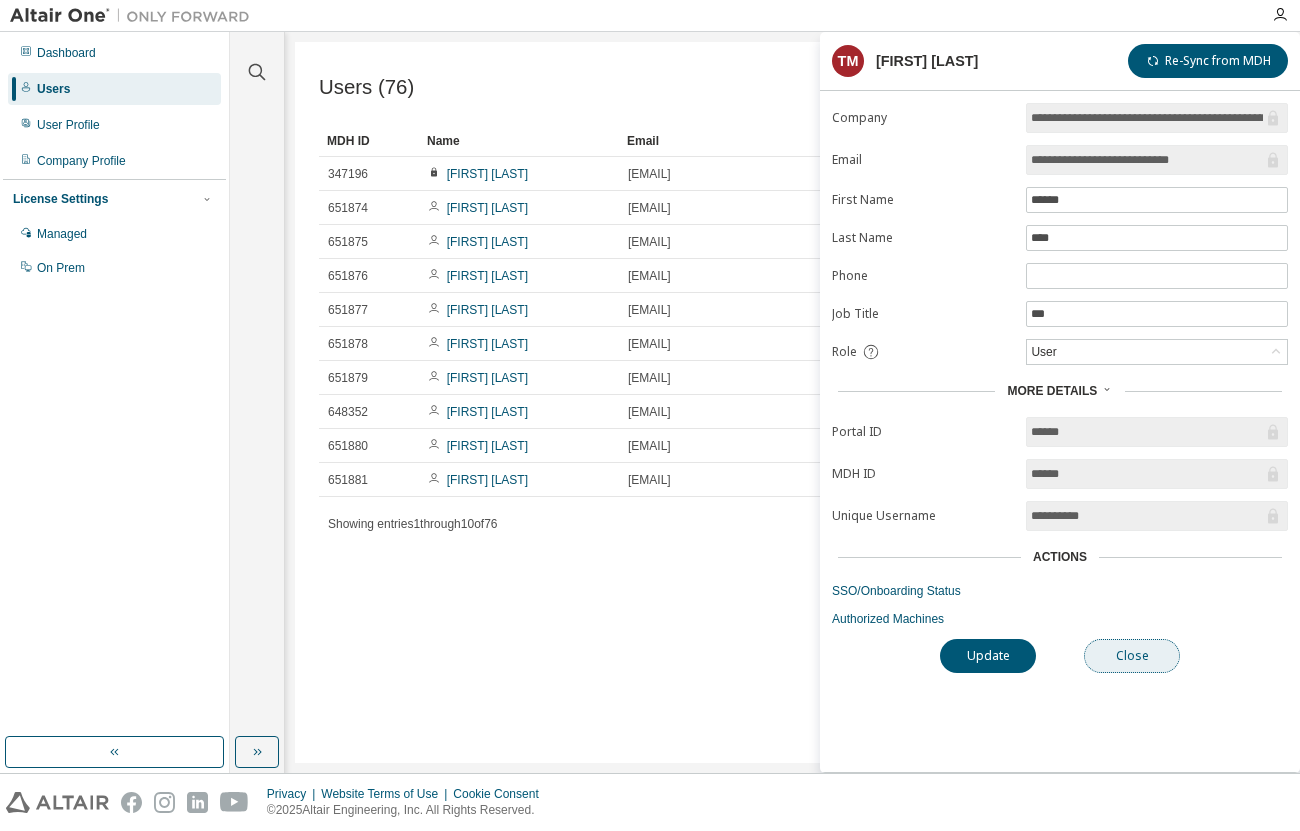 click on "Close" at bounding box center (1132, 656) 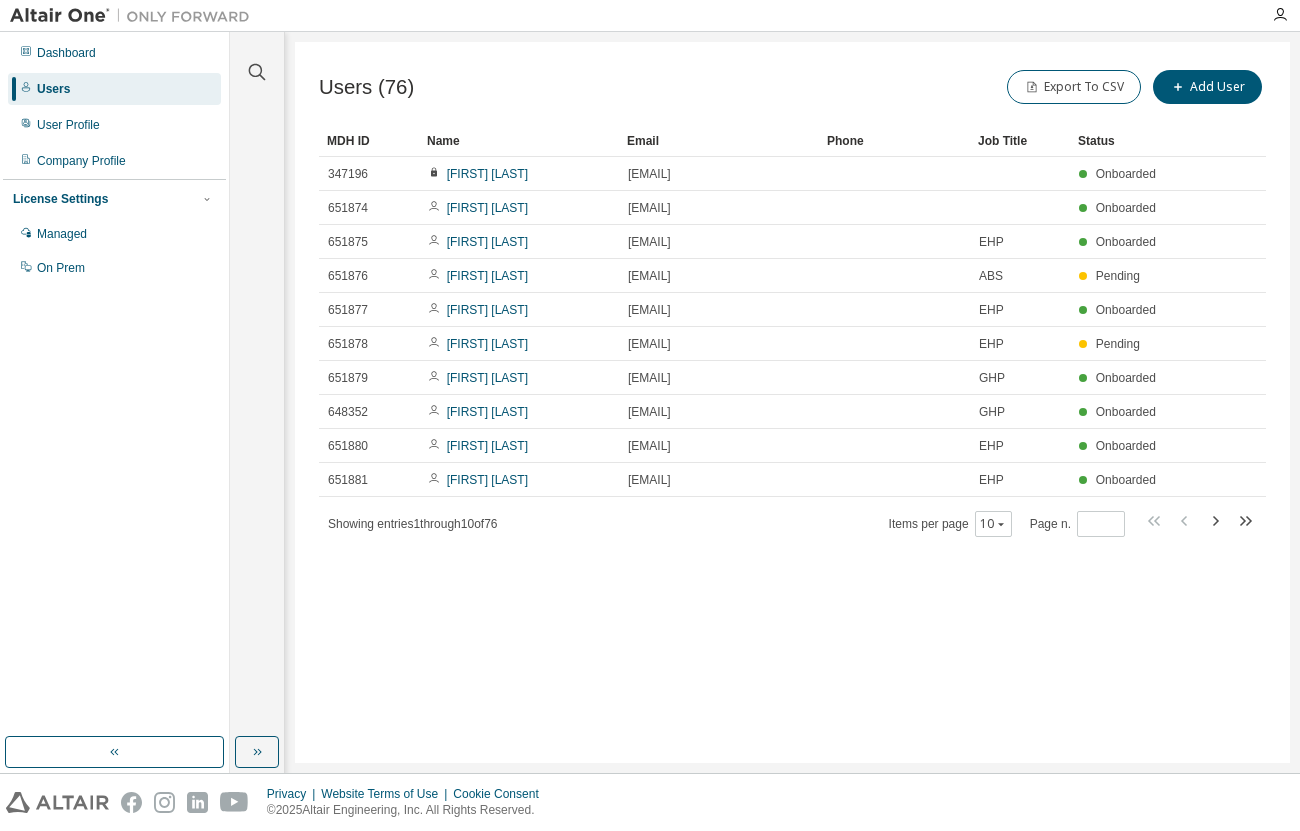 click on "Users (76) Export To CSV Add User Clear Load Save Save As Field Operator Value Select filter Select operand Add criteria Search MDH ID Name Email Phone Job Title Status 347196    [FIRST] [LAST] [EMAIL] Onboarded 651874    [FIRST] [LAST] [EMAIL] Onboarded 651875    [FIRST] [LAST] [EMAIL] EHP Onboarded 651876    [FIRST] [LAST] [EMAIL] ABS Pending 651877    [FIRST] [LAST] [EMAIL] EHP Onboarded 651878    [FIRST] [LAST] [EMAIL] EHP Pending 651879    [FIRST] [LAST] [EMAIL] GHP Onboarded 648352    [FIRST] [LAST] [EMAIL] GHP Onboarded 651880    [FIRST] [LAST] [EMAIL] EHP Onboarded 651881    [FIRST] [LAST] [EMAIL] EHP Onboarded Showing entries  1  through  10  of  76 Items per page 10 Page n. *" at bounding box center (792, 402) 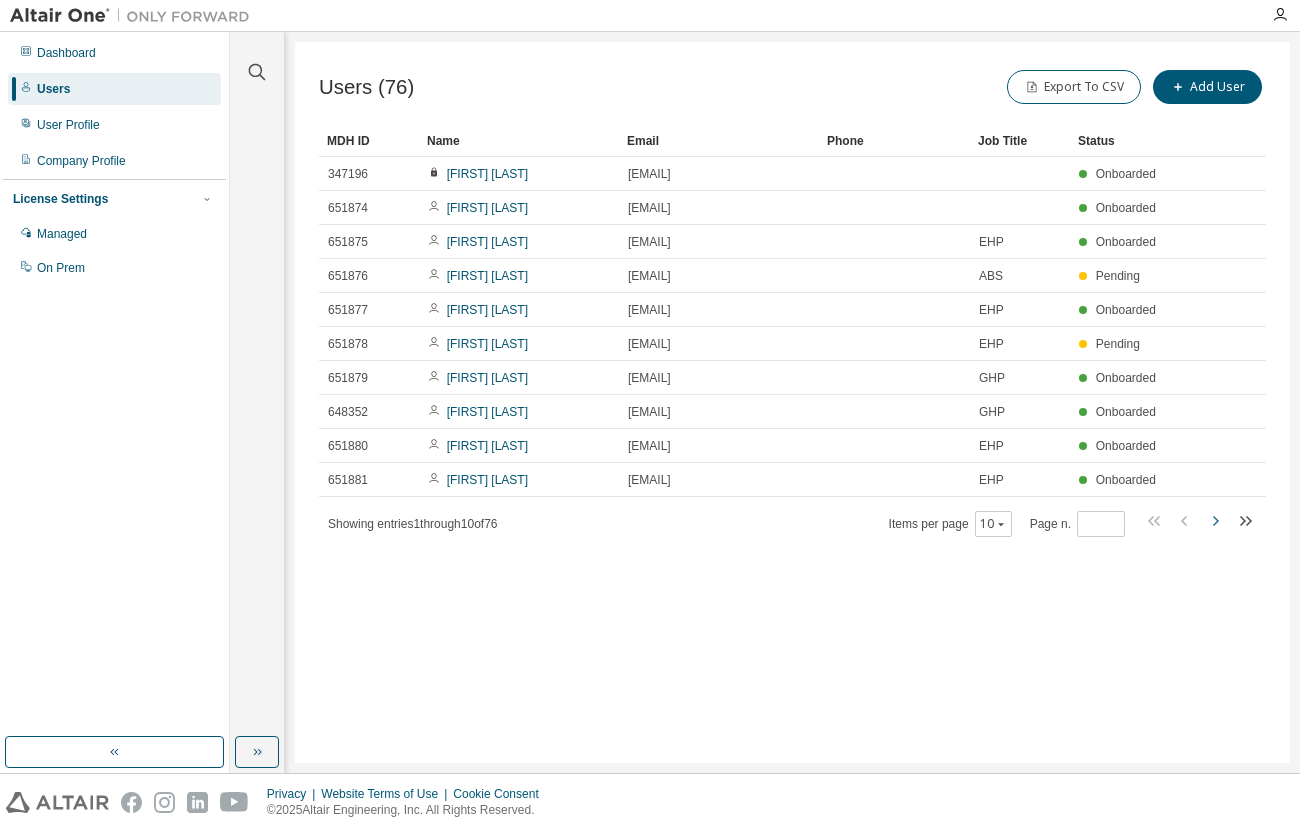 click 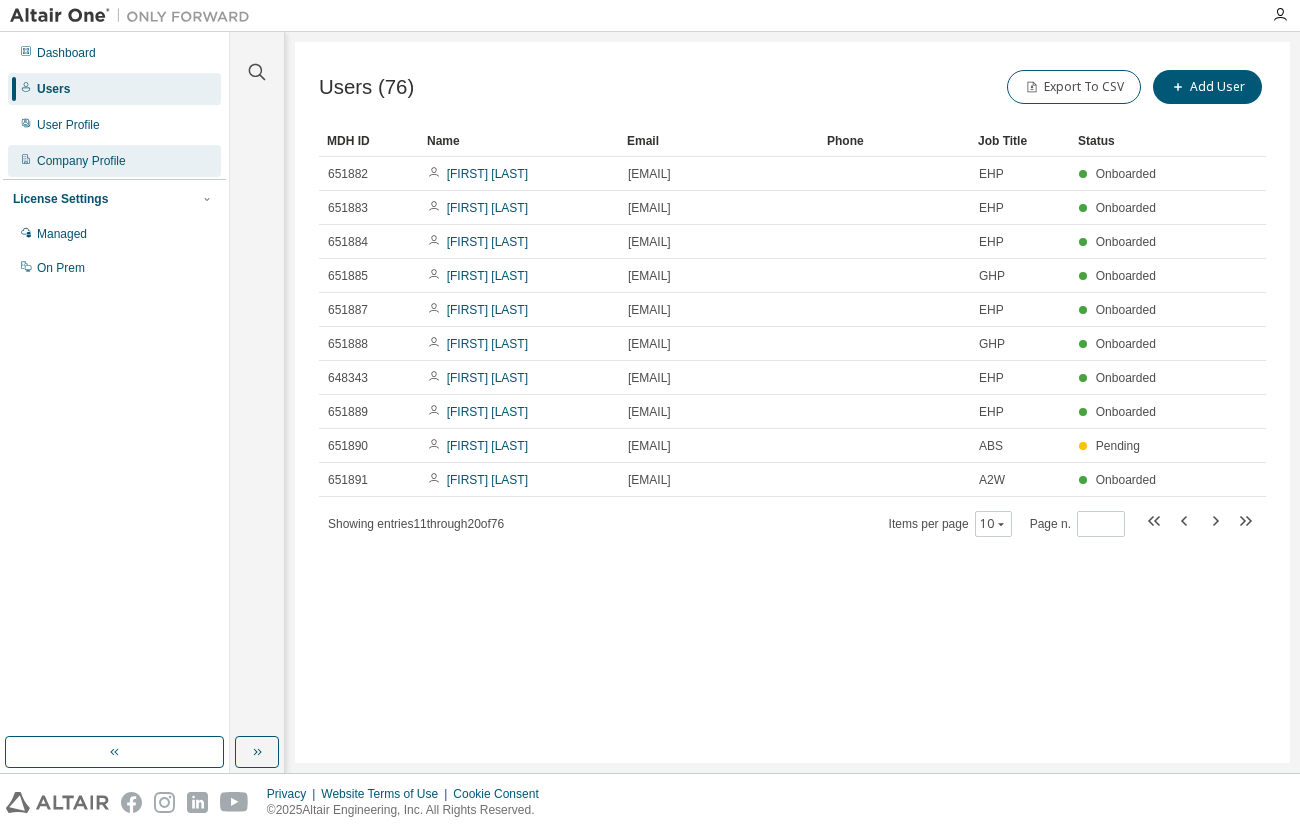 click on "Company Profile" at bounding box center (114, 161) 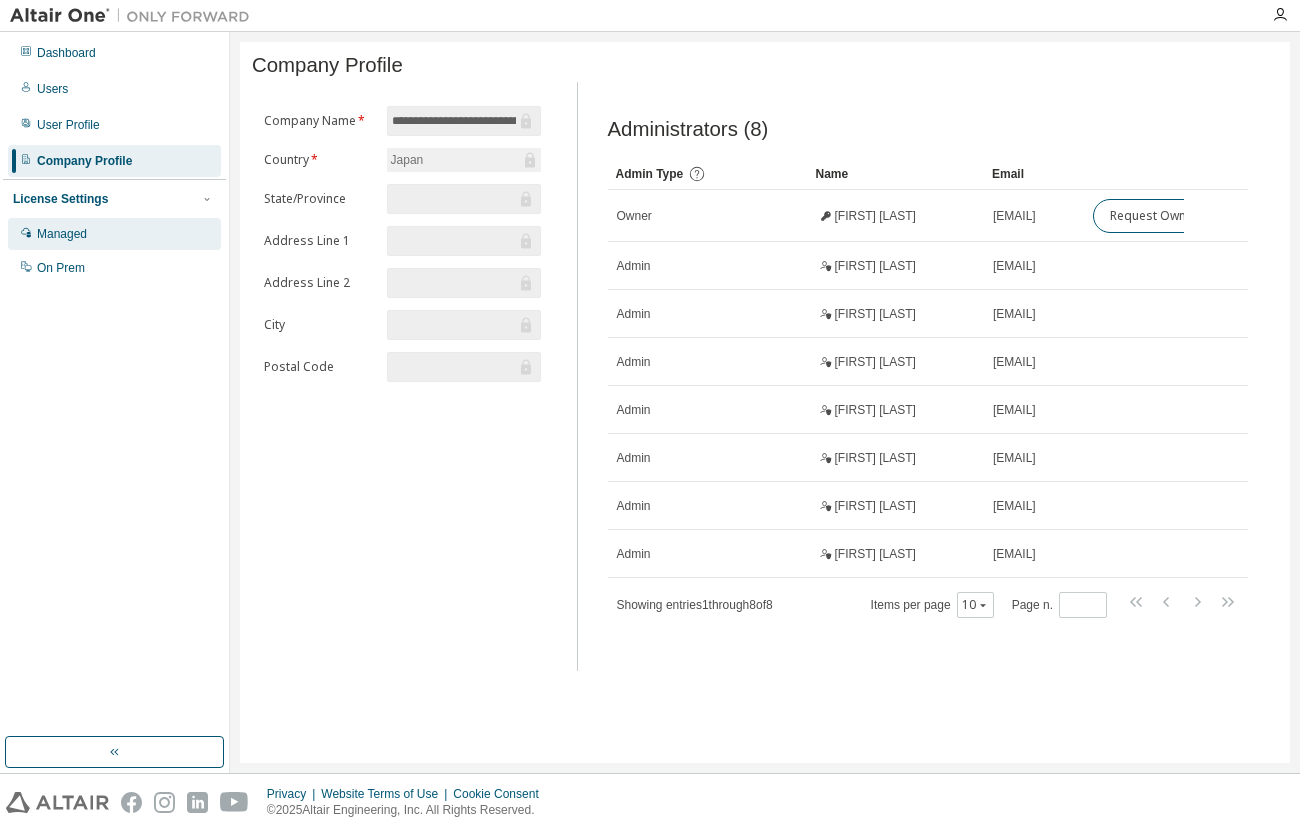 click on "Managed" at bounding box center (114, 234) 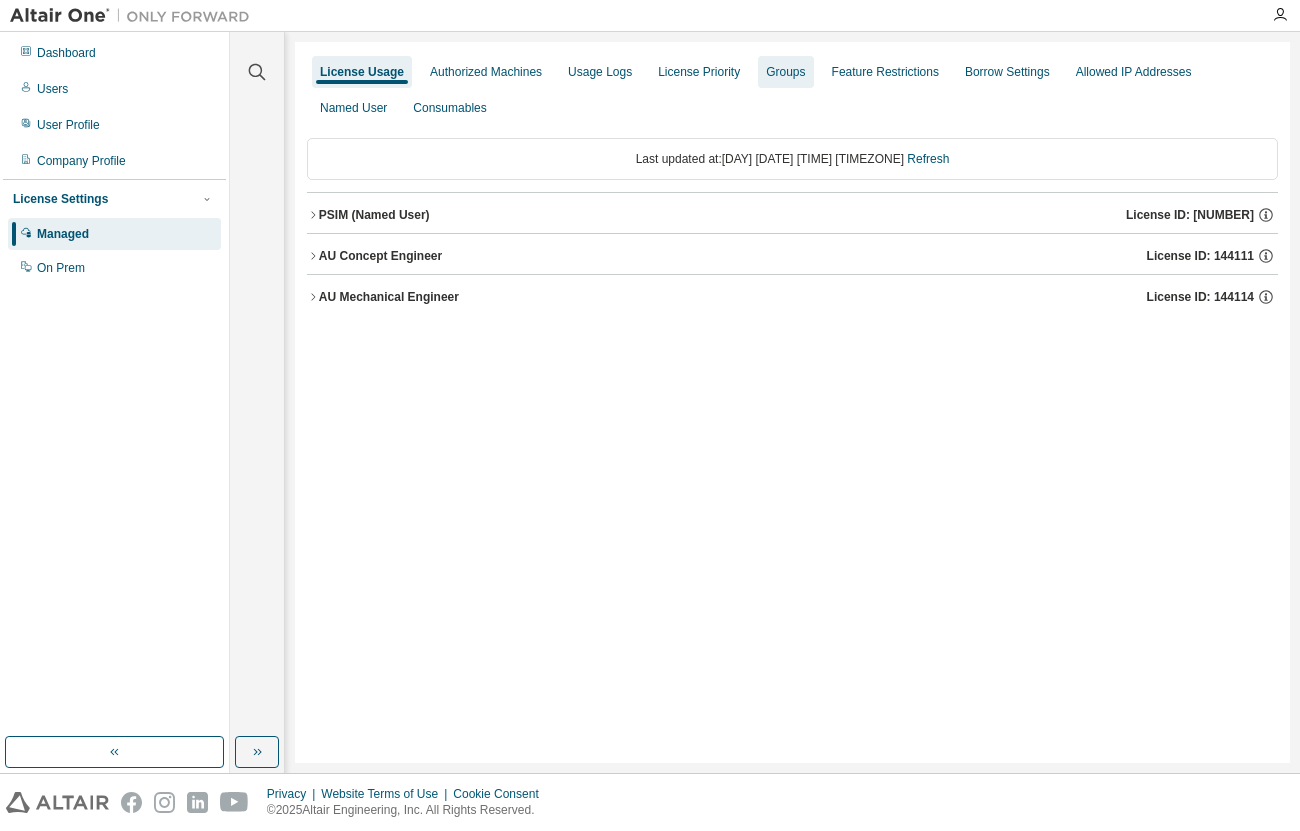 click on "Groups" at bounding box center (785, 72) 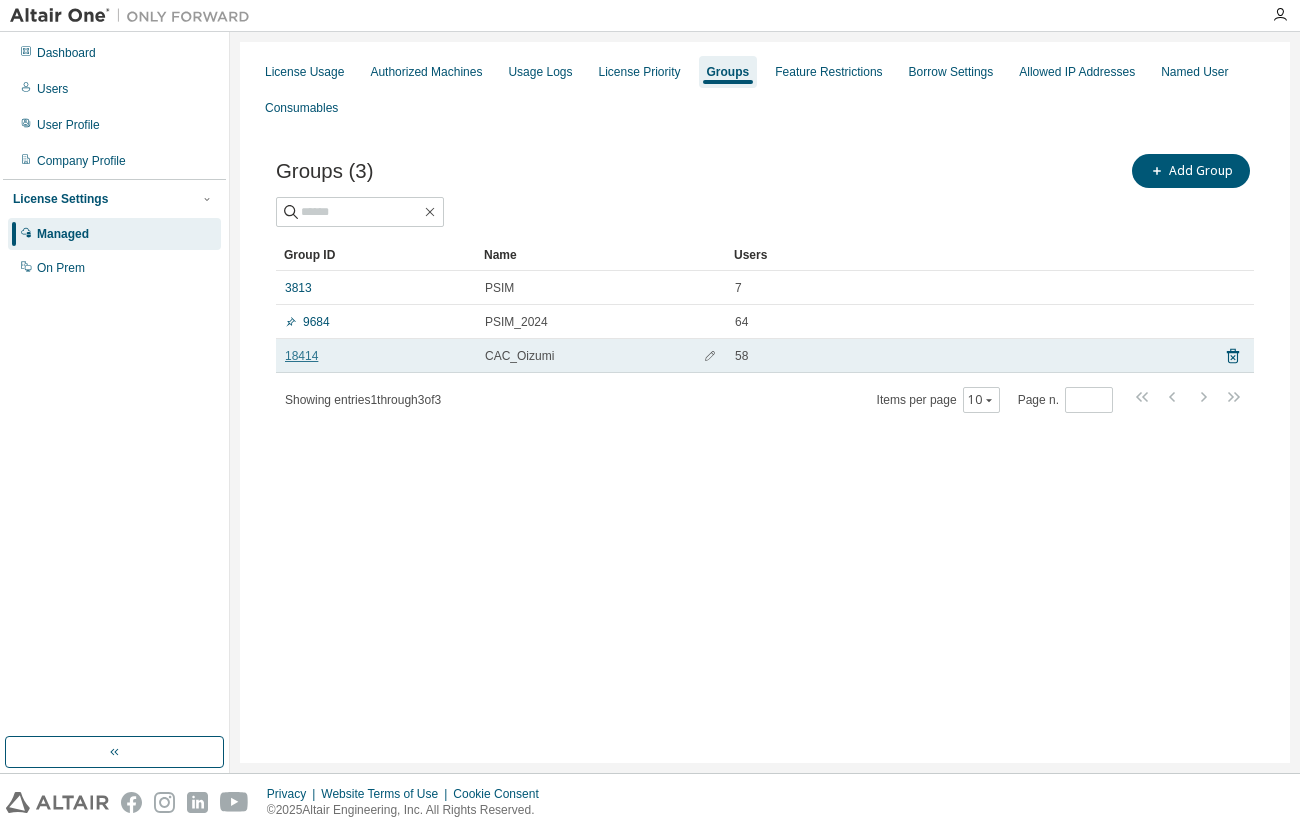click on "18414" at bounding box center [301, 356] 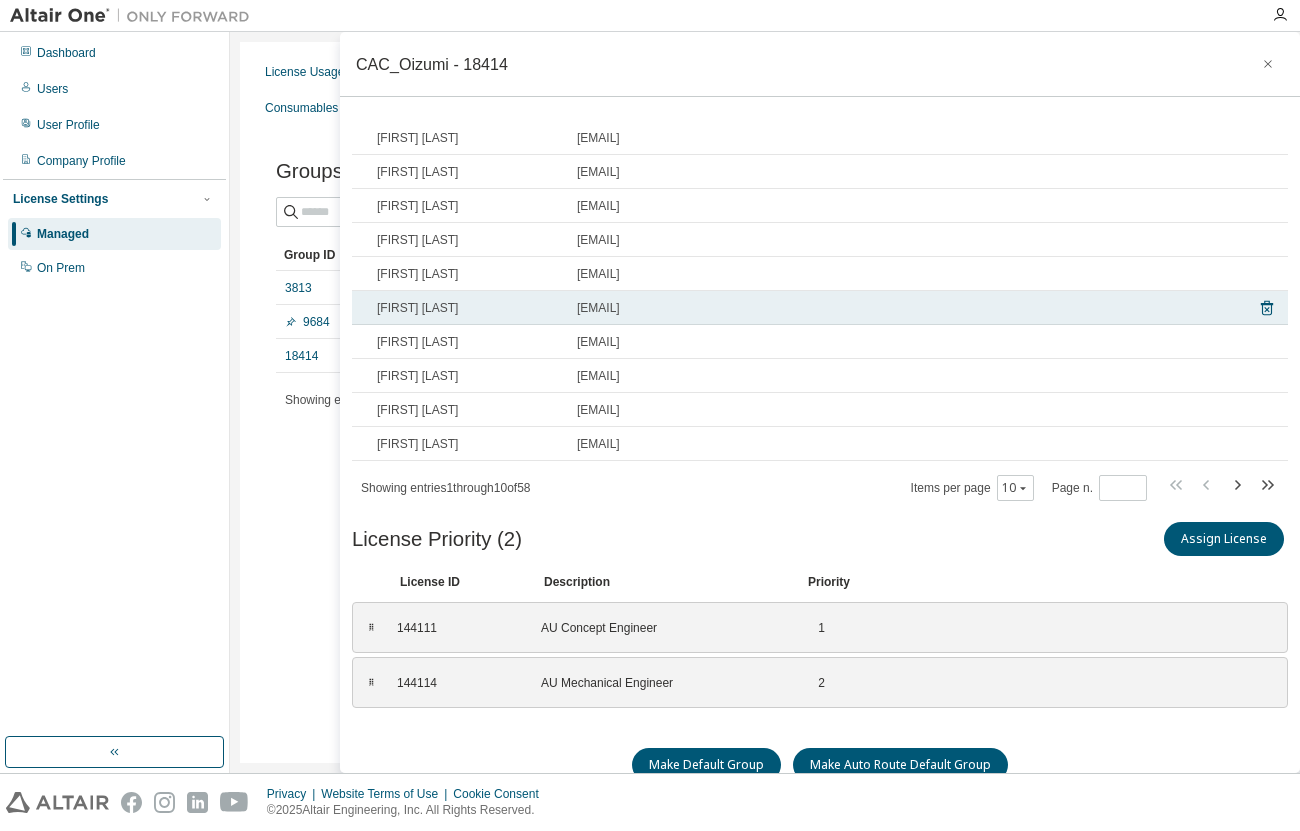 scroll, scrollTop: 0, scrollLeft: 0, axis: both 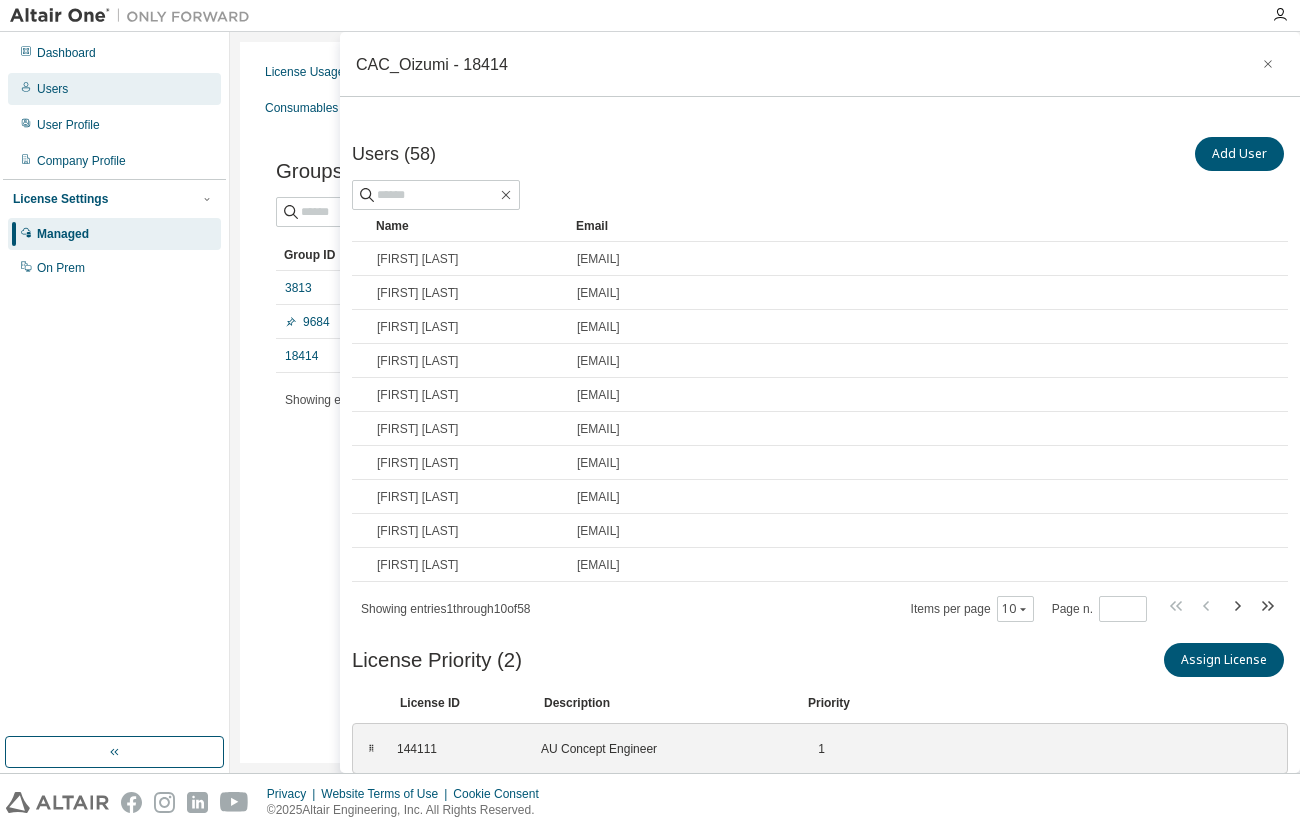 click on "Users" at bounding box center [52, 89] 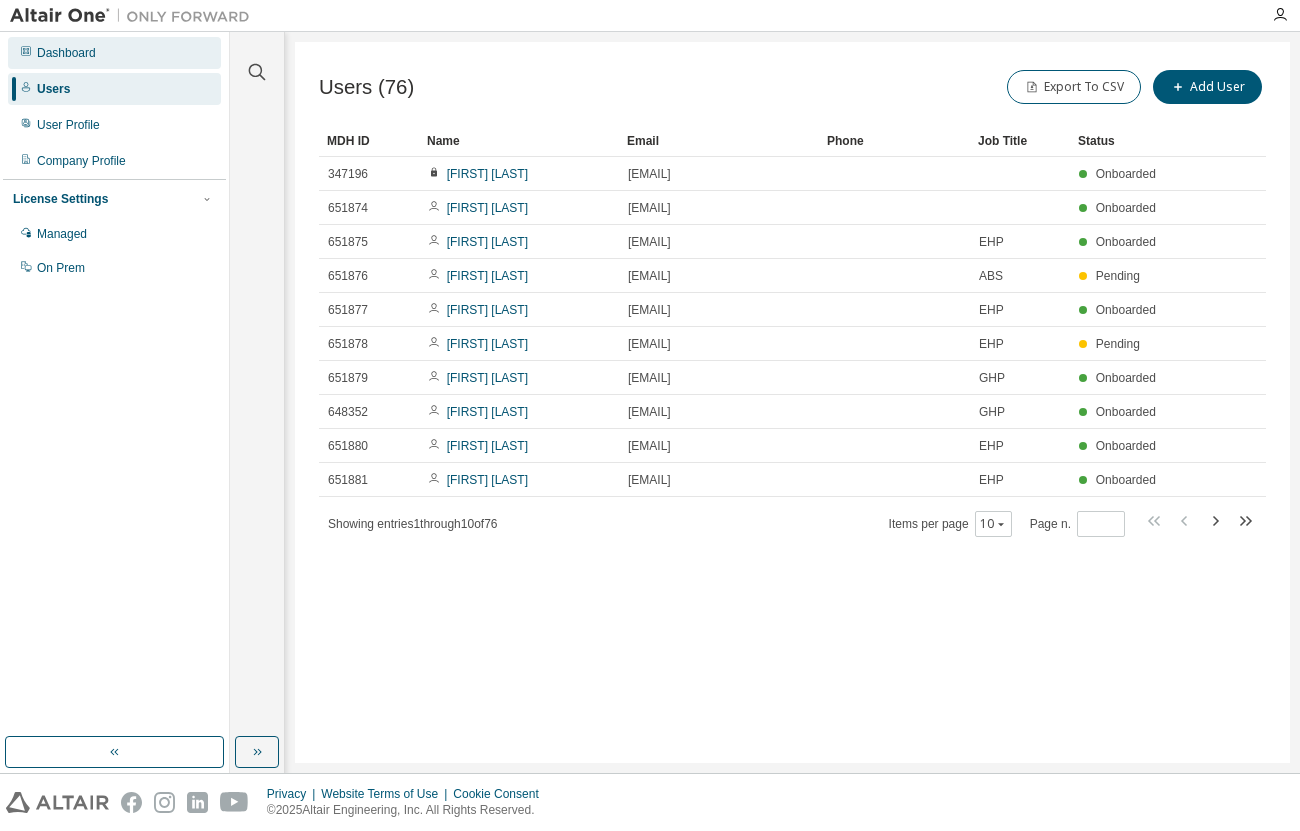 click on "Dashboard" at bounding box center [66, 53] 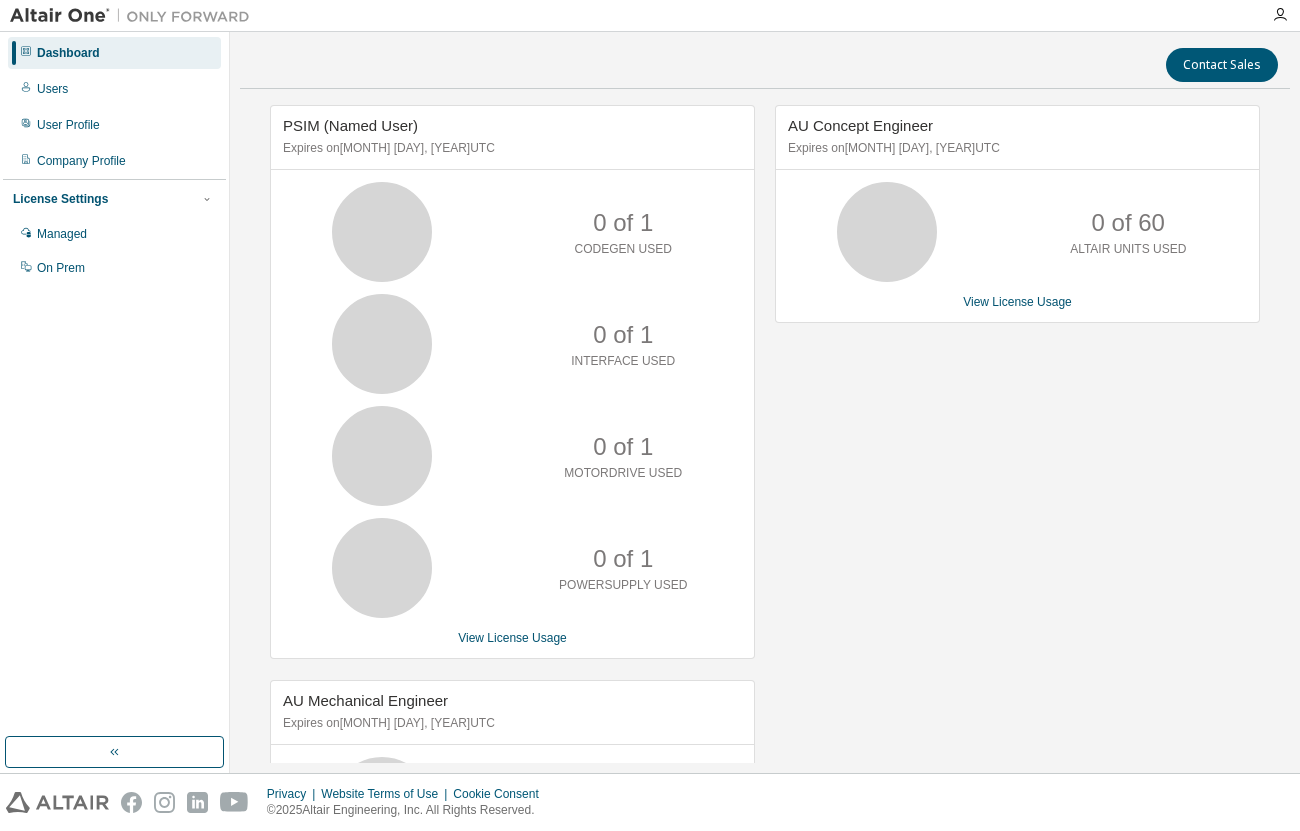 click on "AU Concept Engineer Expires on  [MONTH] [DAY], [YEAR]  UTC  0 of 60 ALTAIR UNITS USED View License Usage" at bounding box center (1007, 512) 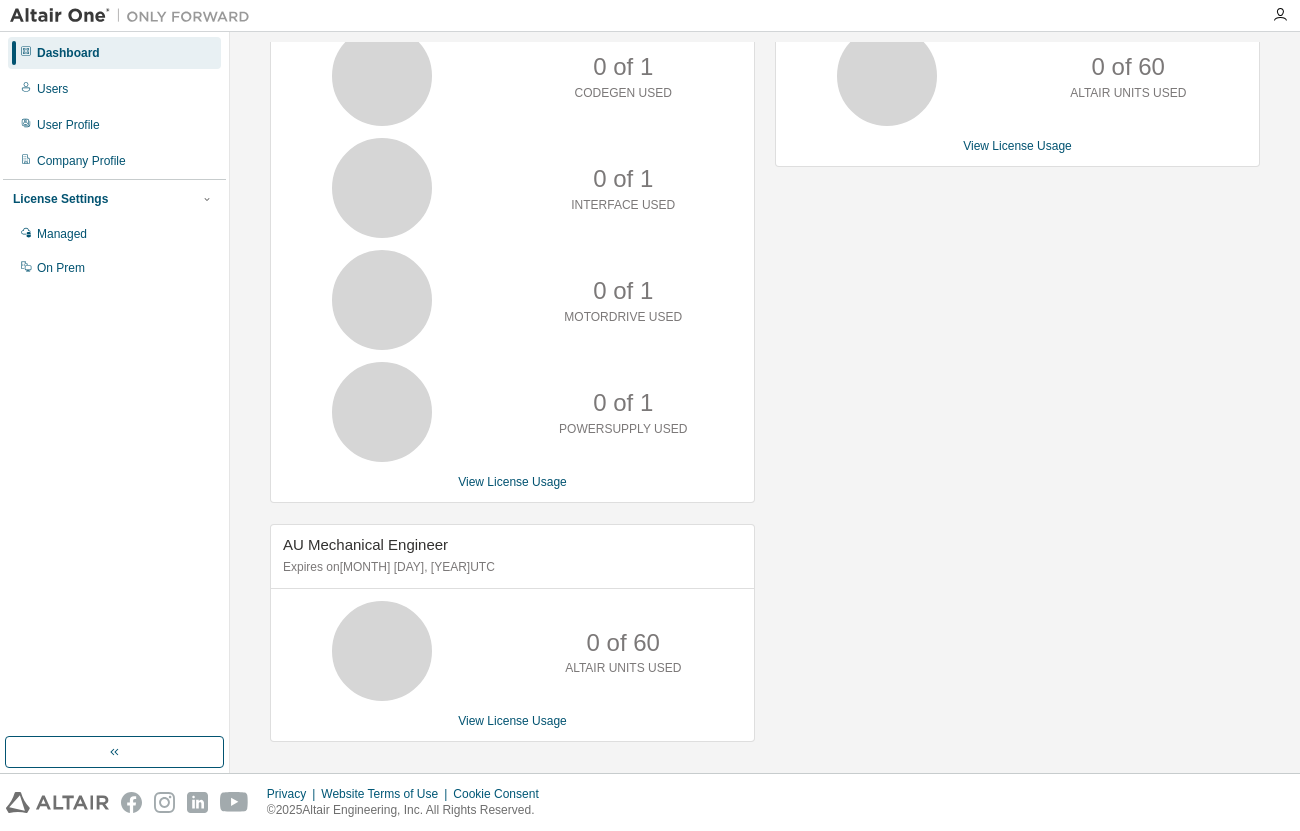 scroll, scrollTop: 0, scrollLeft: 0, axis: both 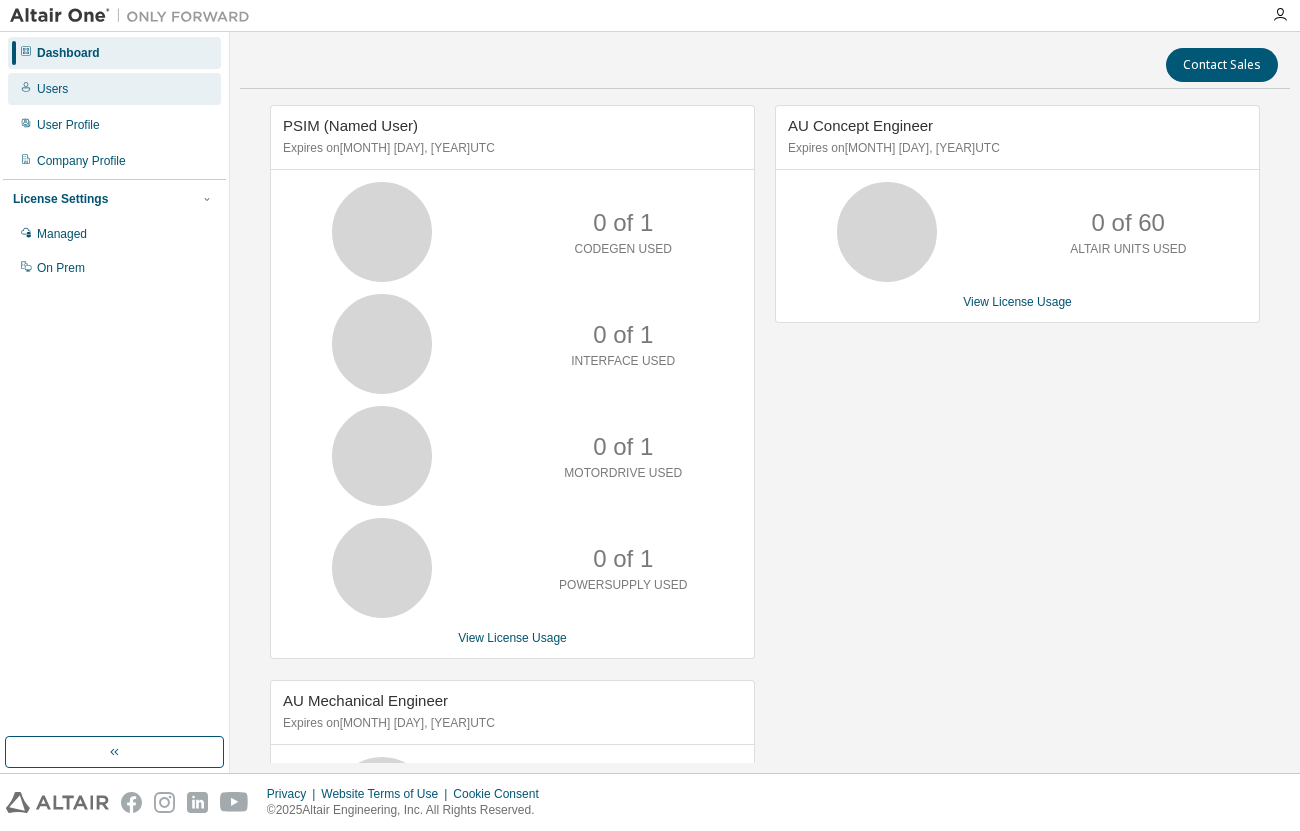 click on "Users" at bounding box center (114, 89) 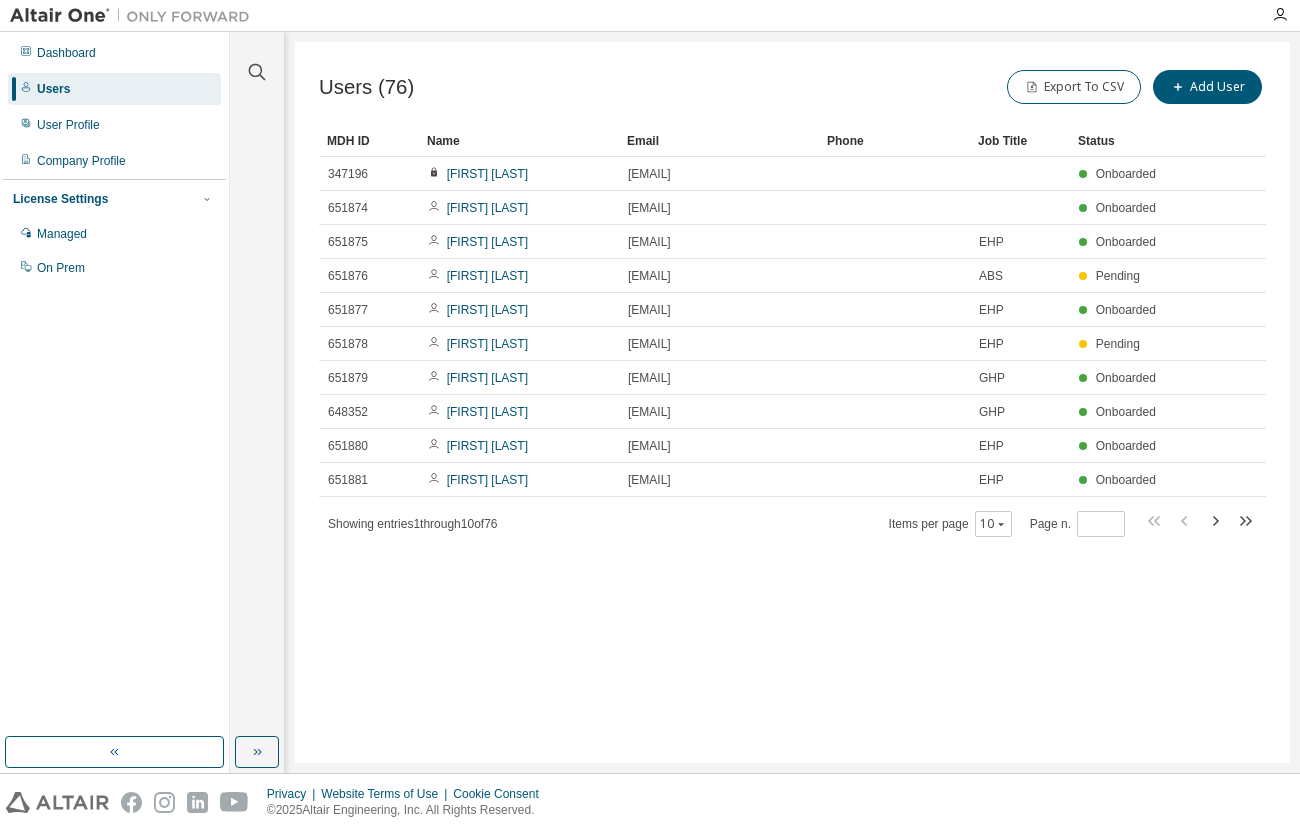 click on "Users (76) Export To CSV Add User Clear Load Save Save As Field Operator Value Select filter Select operand Add criteria Search MDH ID Name Email Phone Job Title Status 347196    [FIRST] [LAST] [EMAIL] Onboarded 651874    [FIRST] [LAST] [EMAIL] Onboarded 651875    [FIRST] [LAST] [EMAIL] EHP Onboarded 651876    [FIRST] [LAST] [EMAIL] ABS Pending 651877    [FIRST] [LAST] [EMAIL] EHP Onboarded 651878    [FIRST] [LAST] [EMAIL] EHP Pending 651879    [FIRST] [LAST] [EMAIL] GHP Onboarded 648352    [FIRST] [LAST] [EMAIL] GHP Onboarded 651880    [FIRST] [LAST] [EMAIL] EHP Onboarded 651881    [FIRST] [LAST] [EMAIL] EHP Onboarded Showing entries  1  through  10  of  76 Items per page 10 Page n. *" at bounding box center (792, 402) 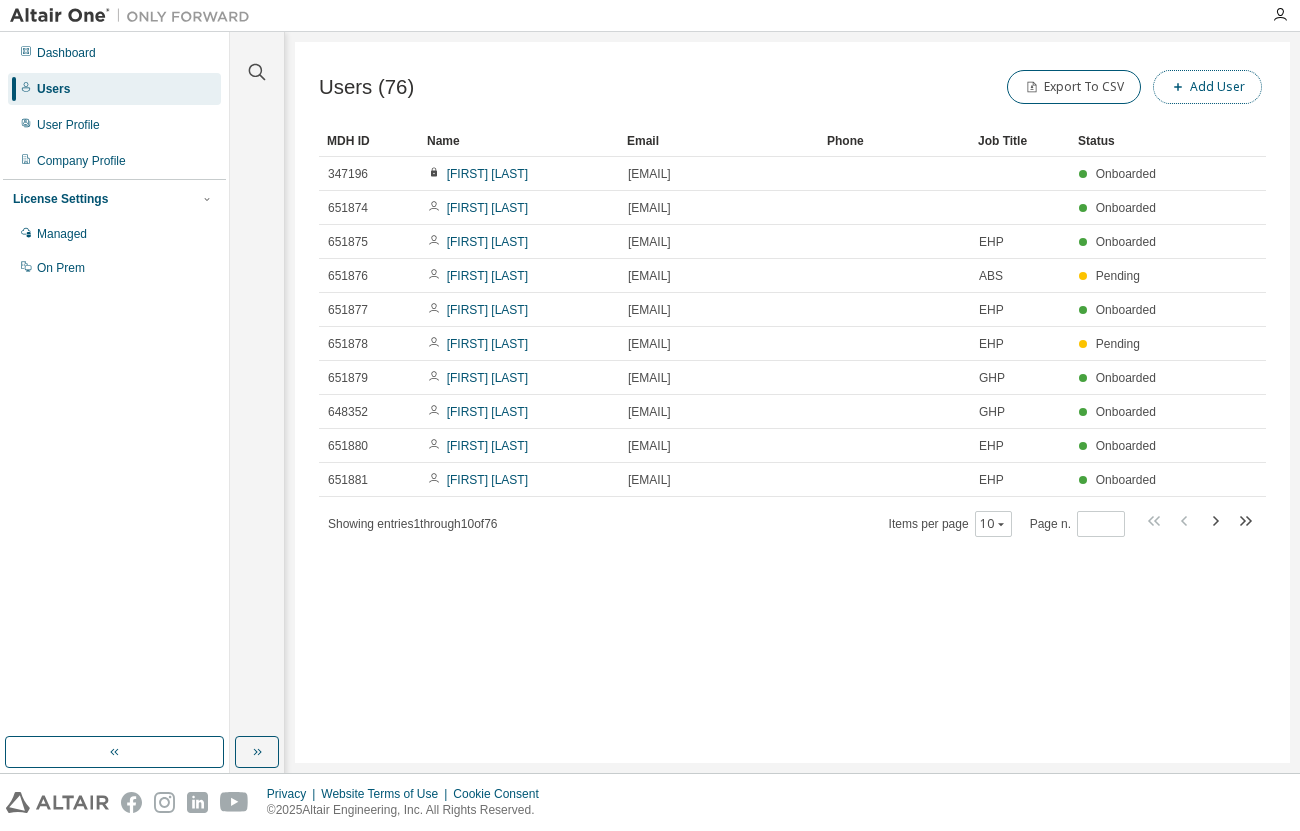 click on "Add User" at bounding box center (1207, 87) 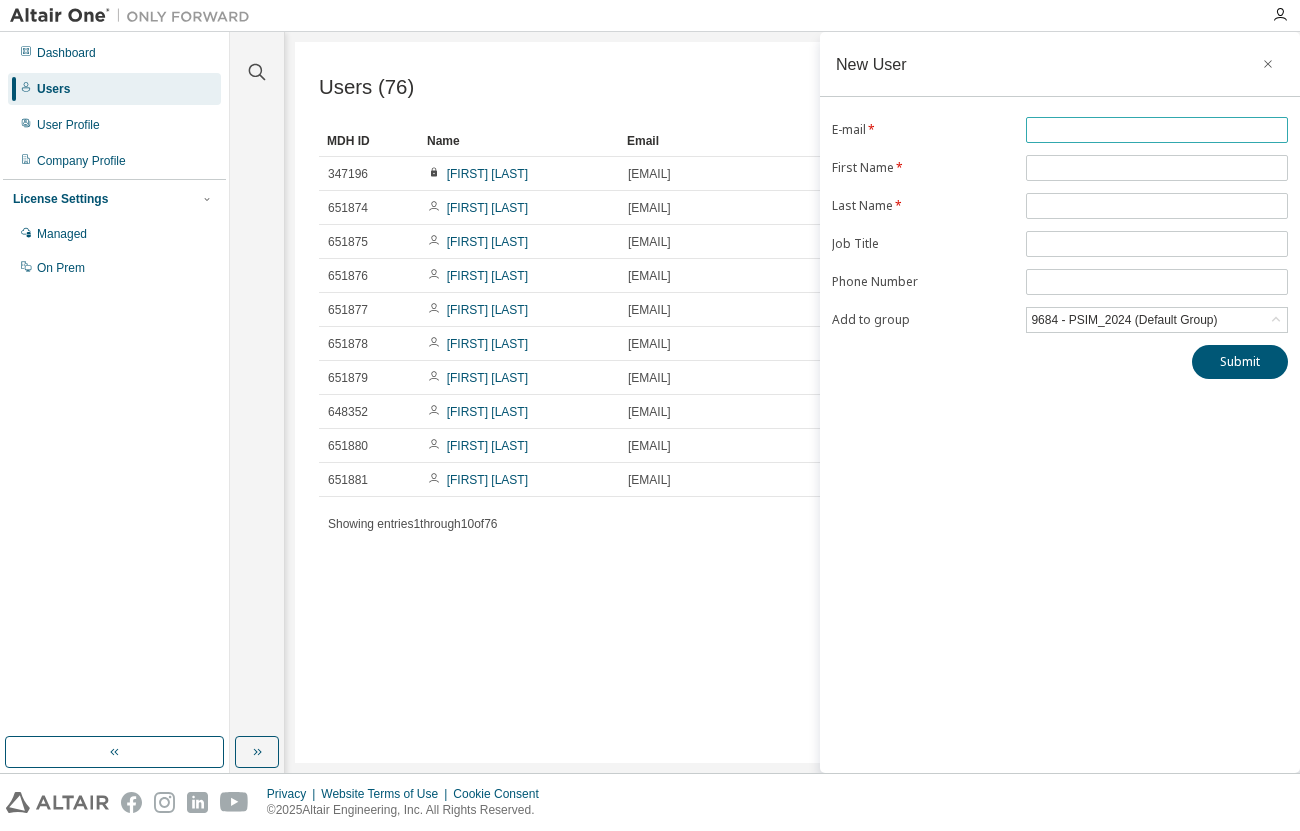 click at bounding box center [1157, 130] 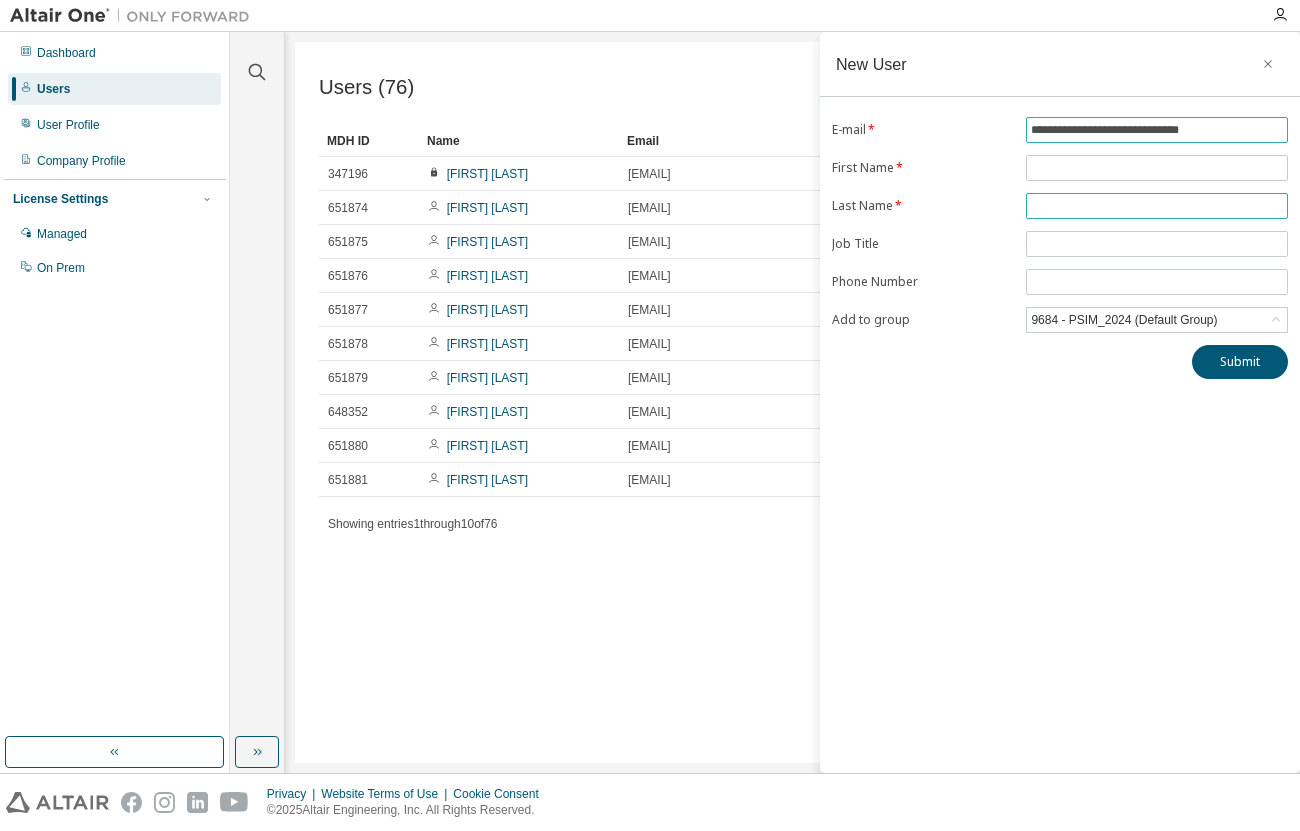 type on "**********" 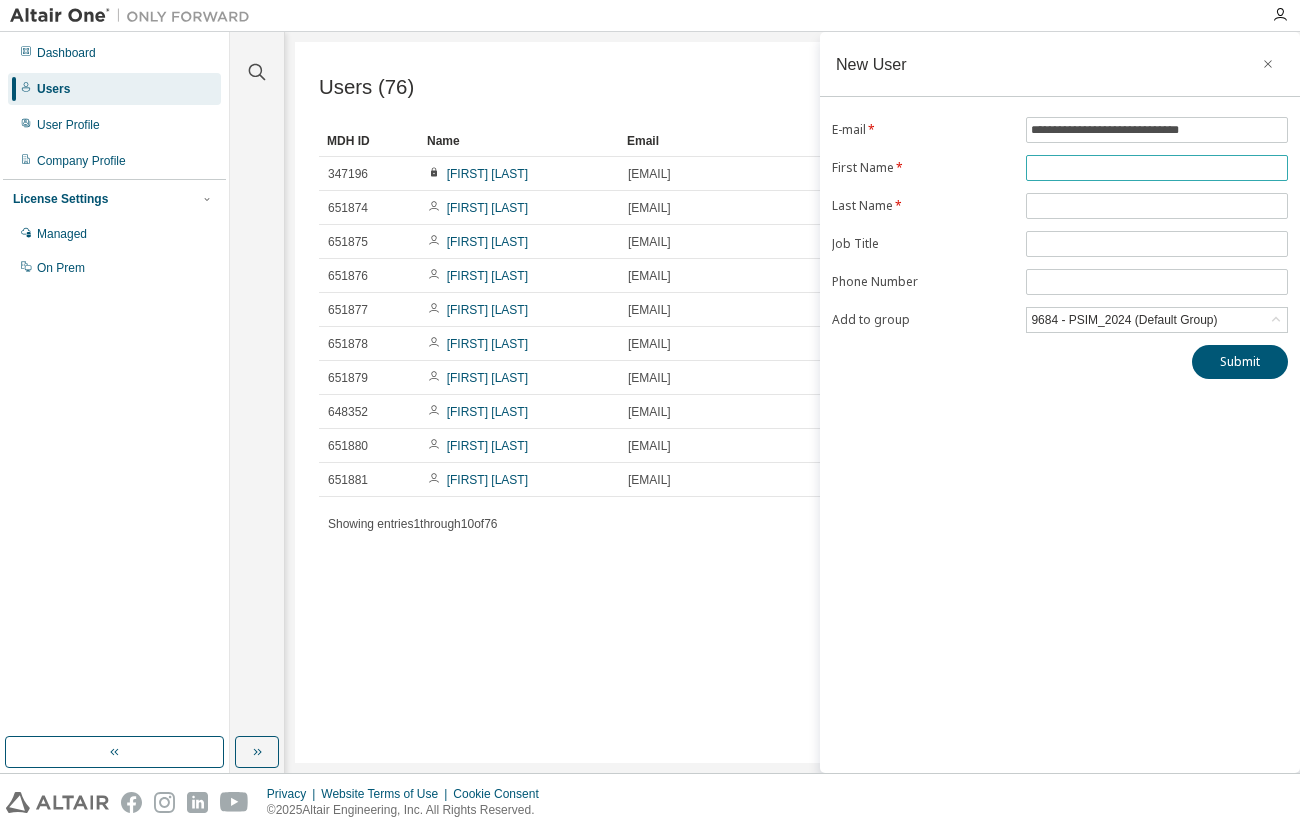 click at bounding box center [1157, 168] 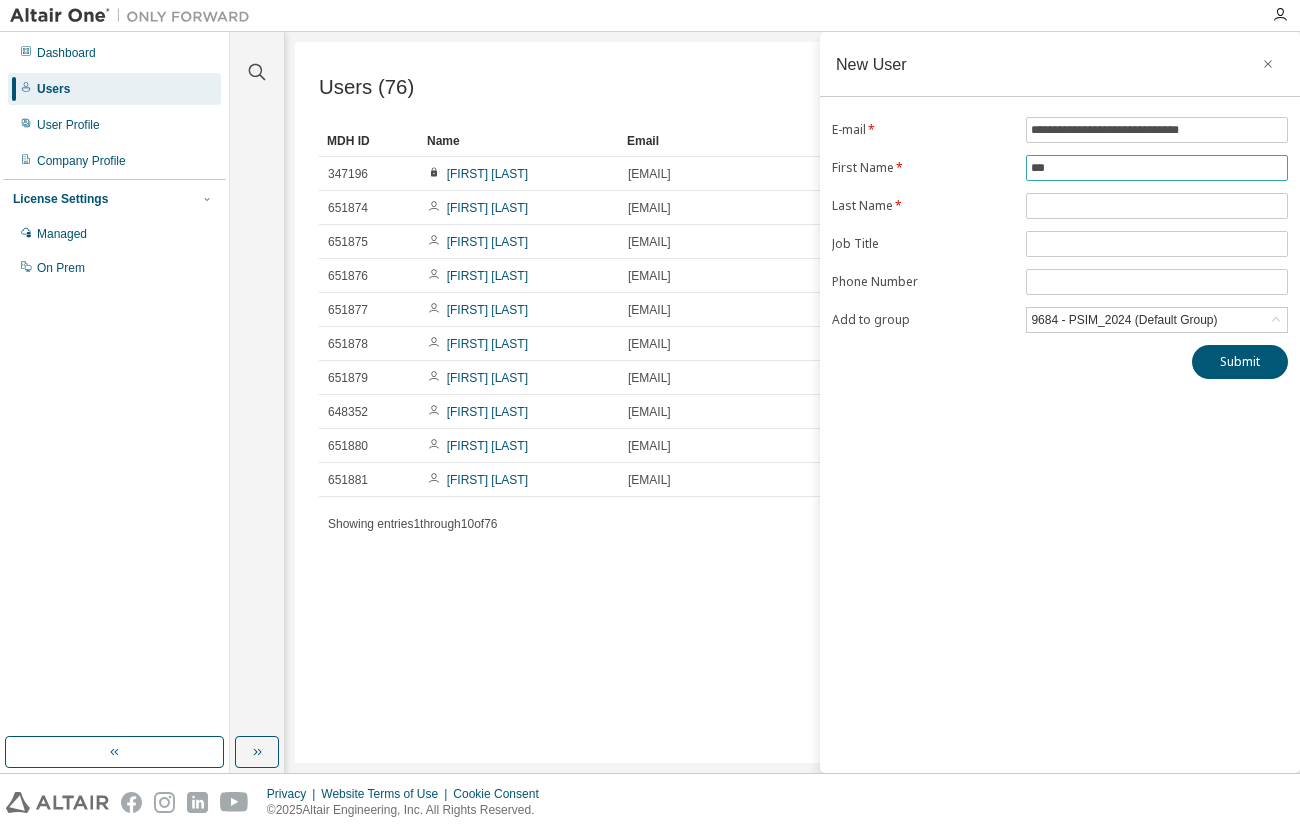 type on "***" 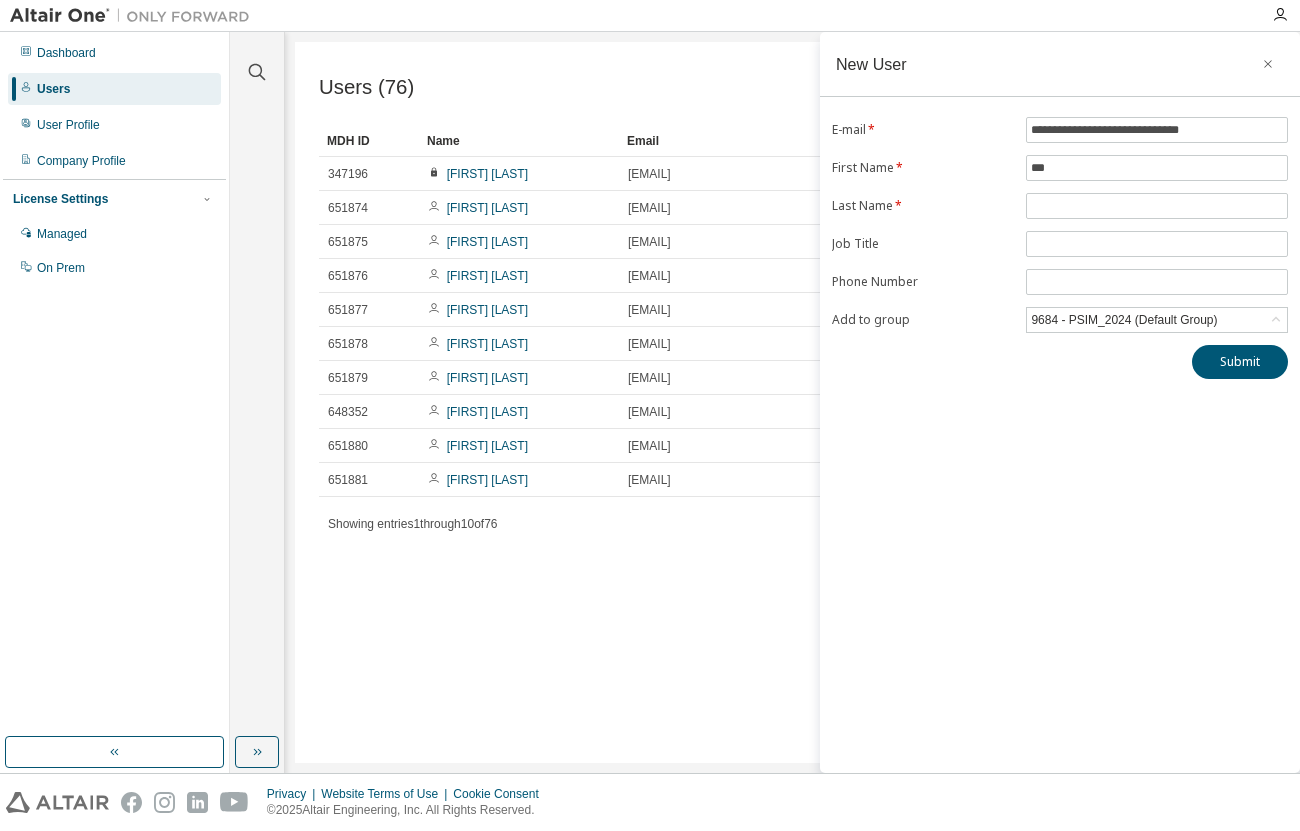 click on "**********" at bounding box center [1060, 225] 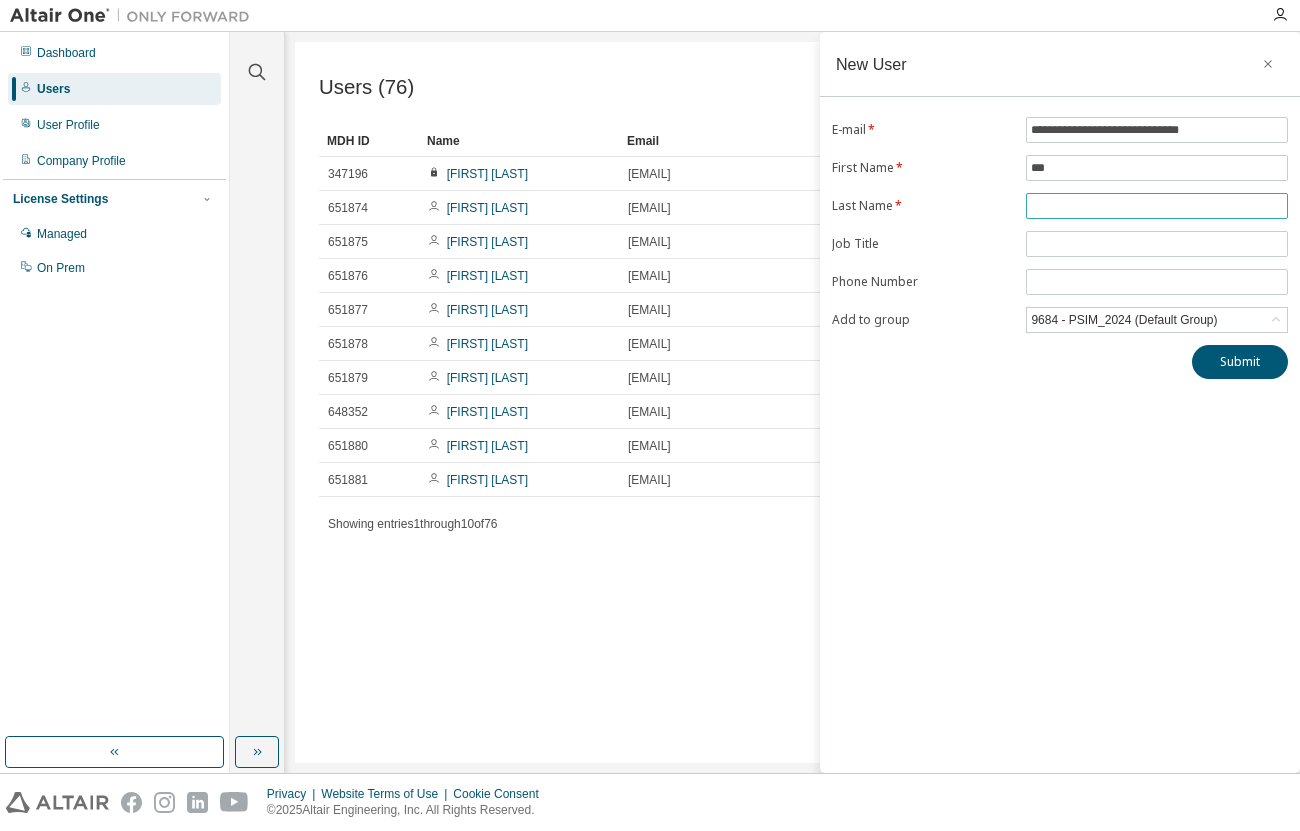click at bounding box center [1157, 206] 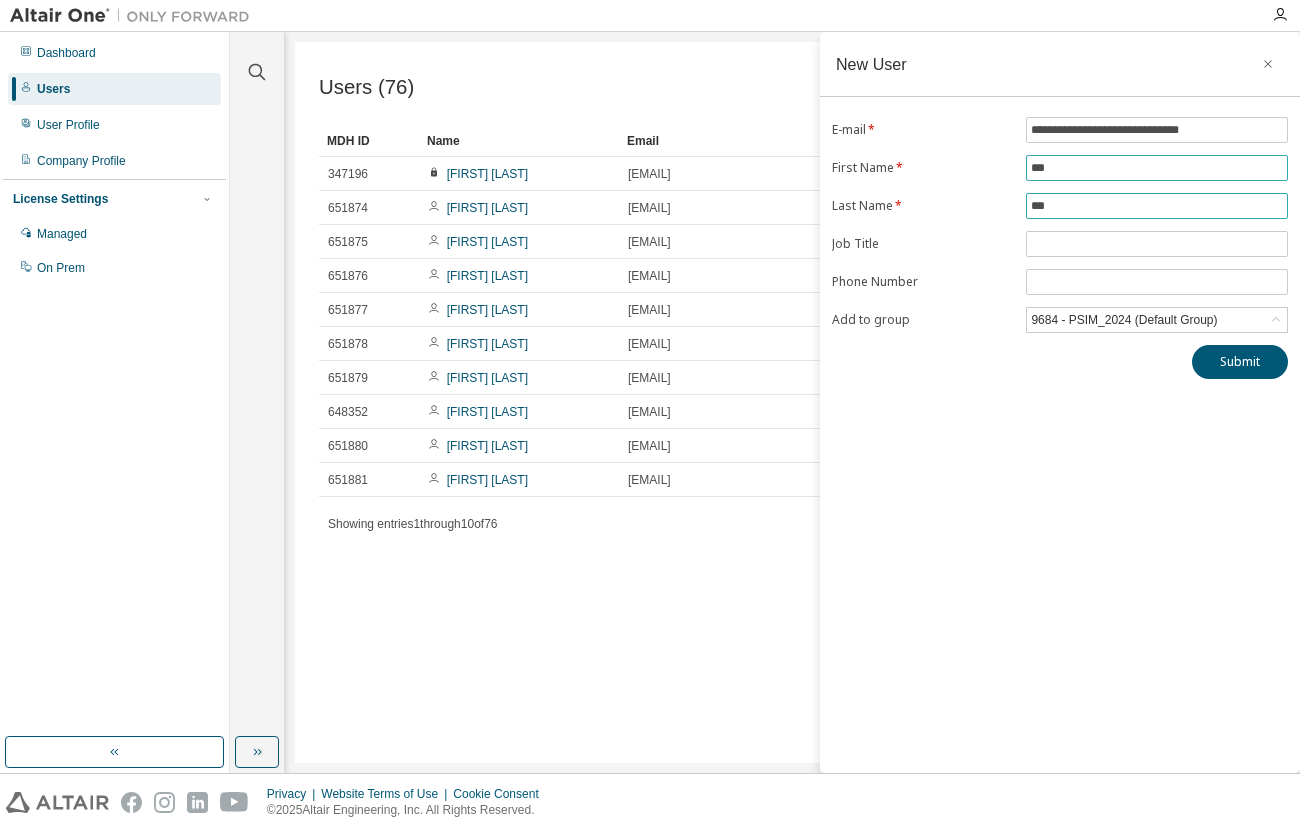 type on "***" 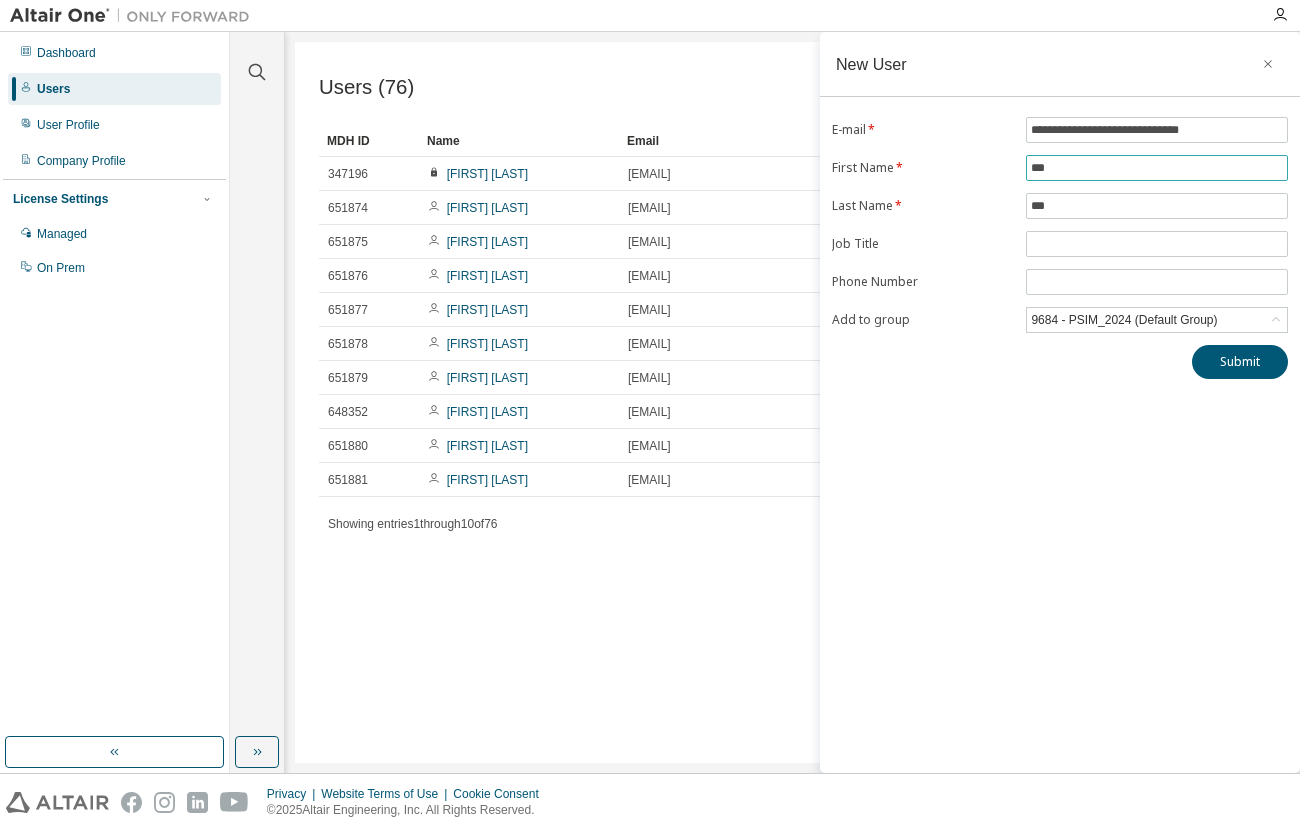 drag, startPoint x: 1045, startPoint y: 166, endPoint x: 1000, endPoint y: 172, distance: 45.39824 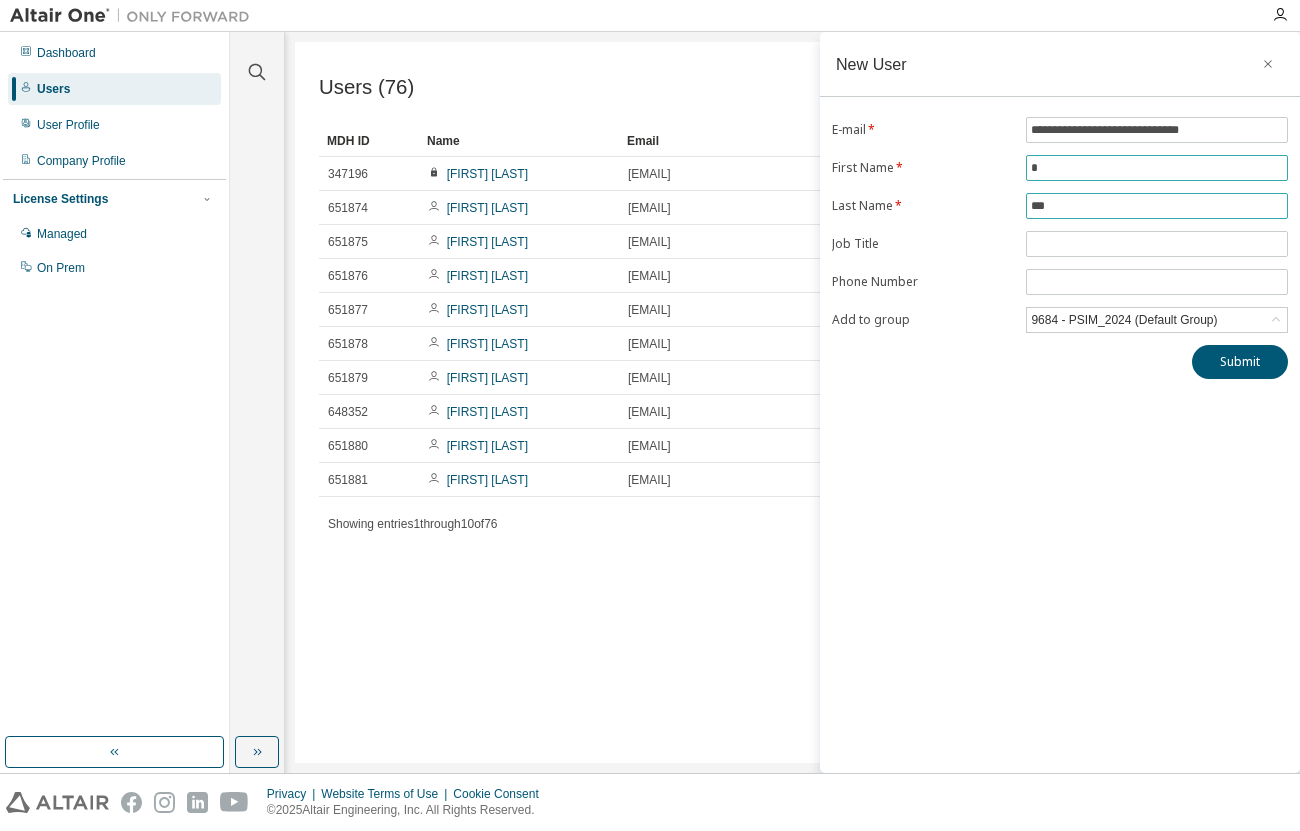 type on "*" 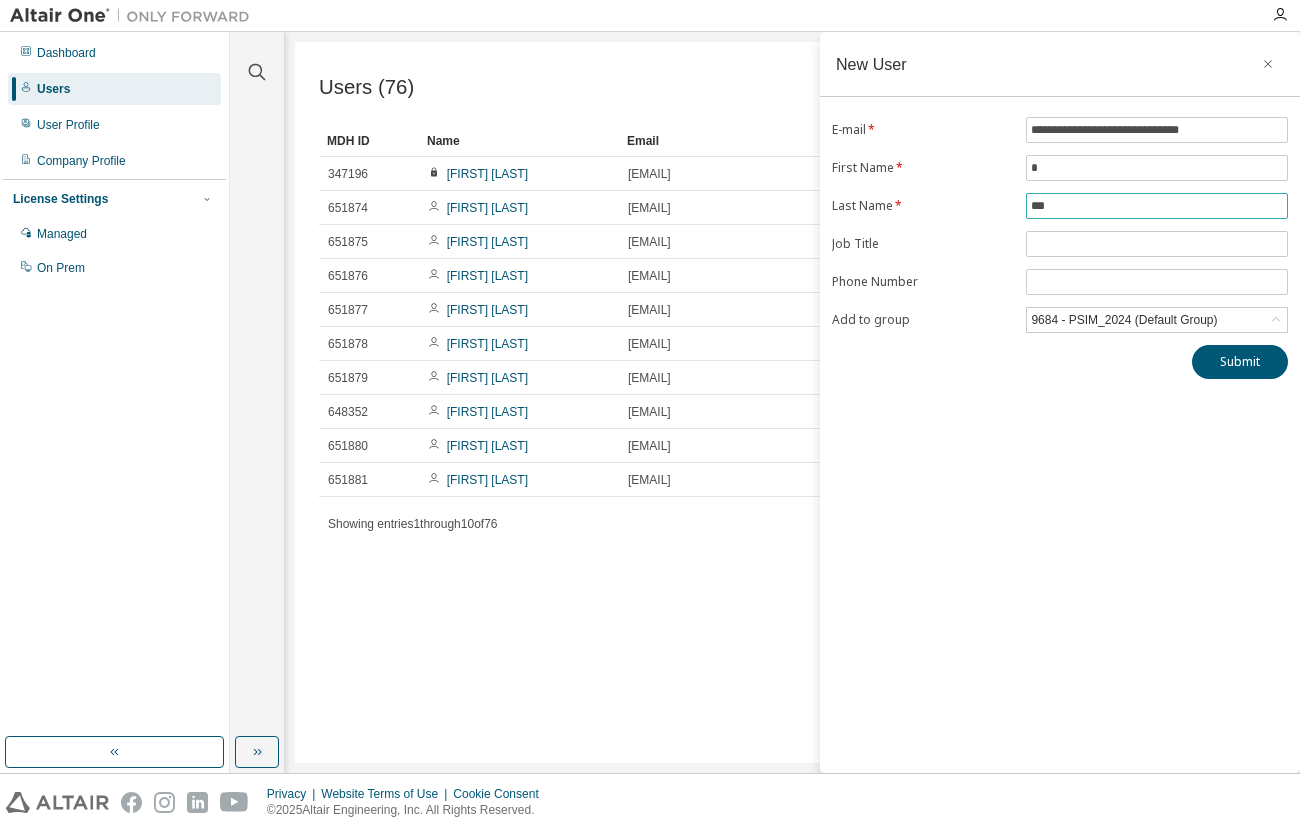 click on "***" at bounding box center [1157, 206] 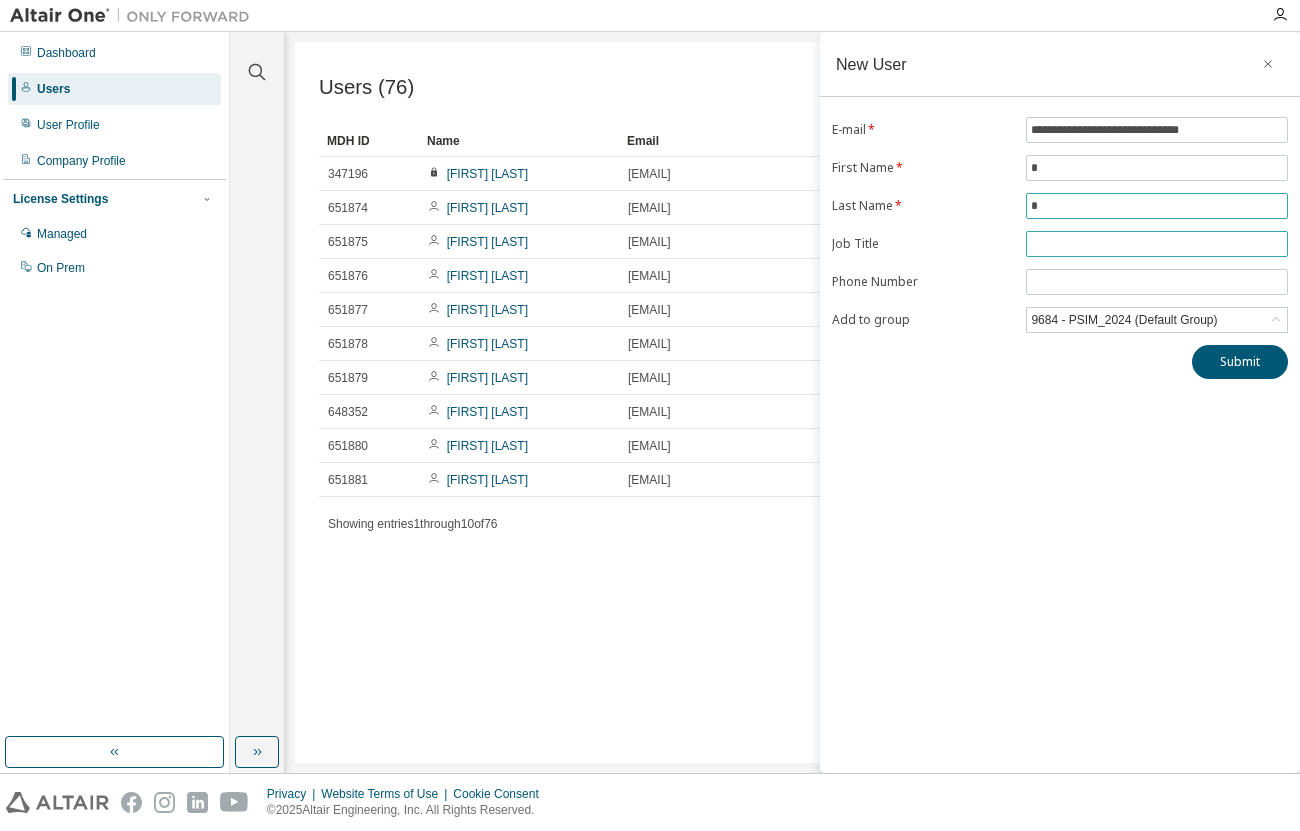 type on "*" 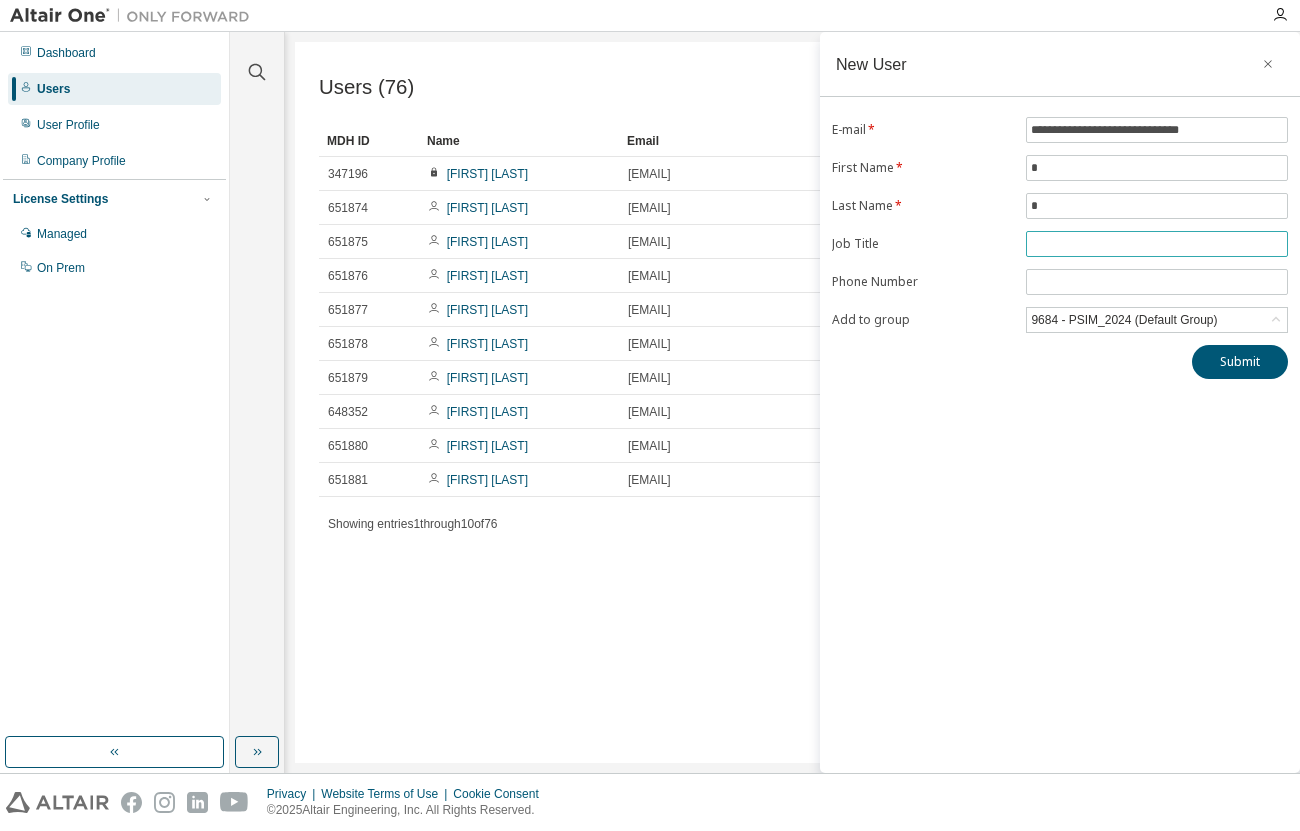 click at bounding box center [1157, 244] 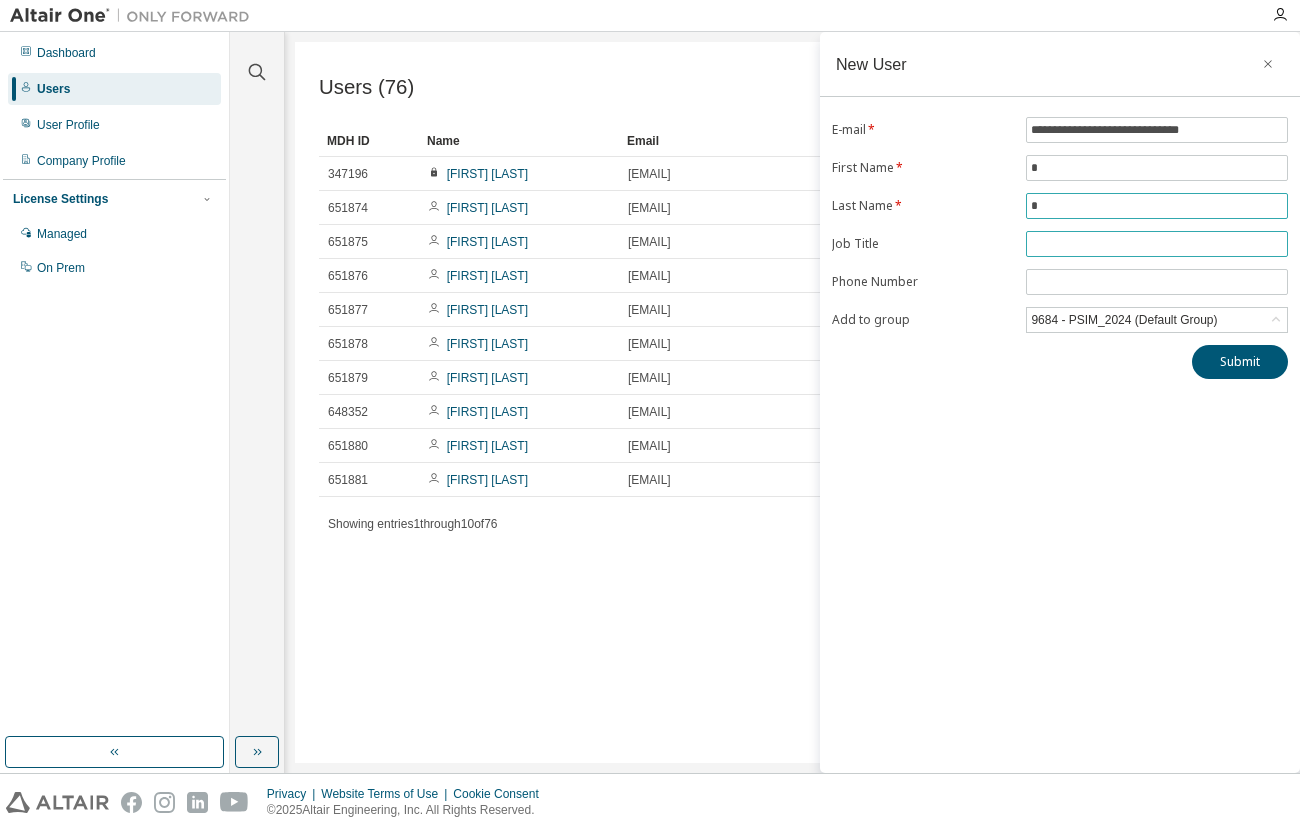 type on "*" 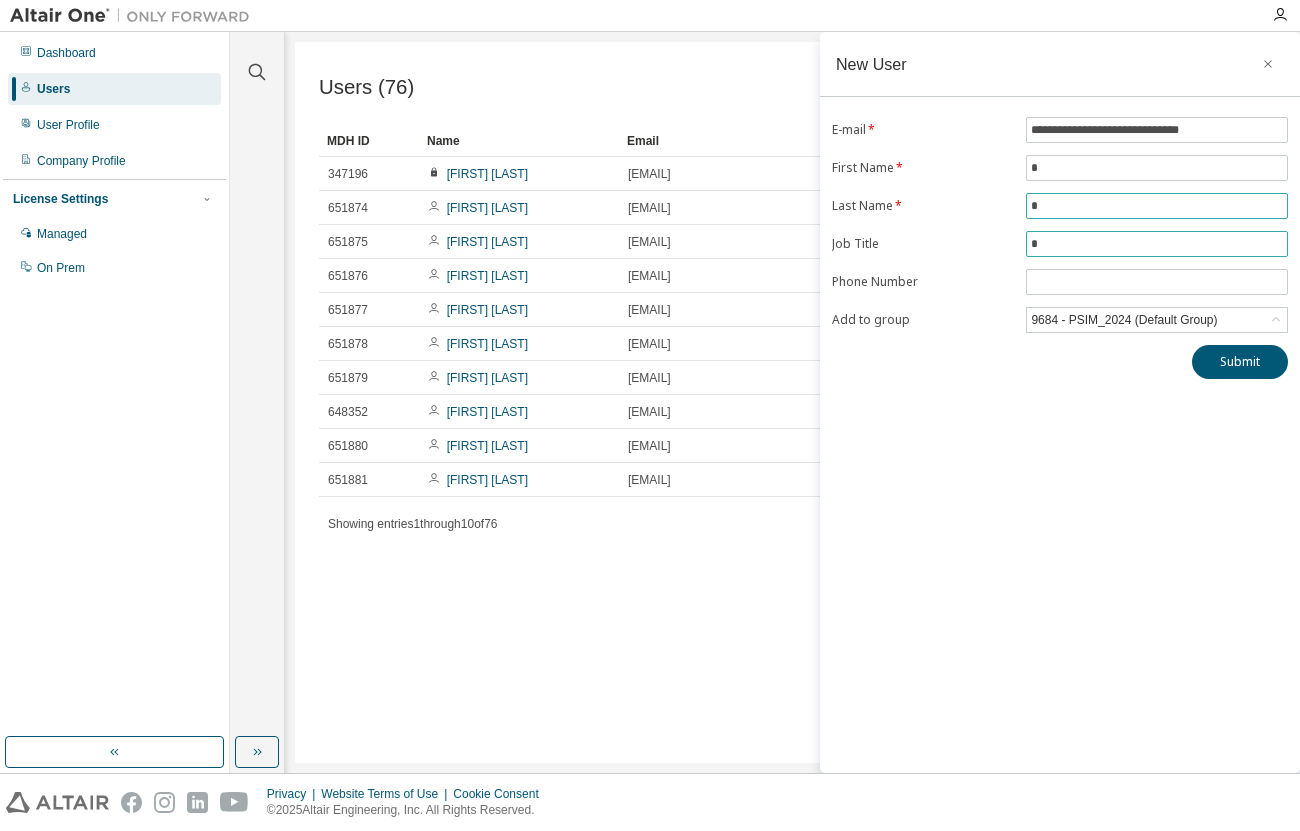 click on "Submit" at bounding box center [1240, 362] 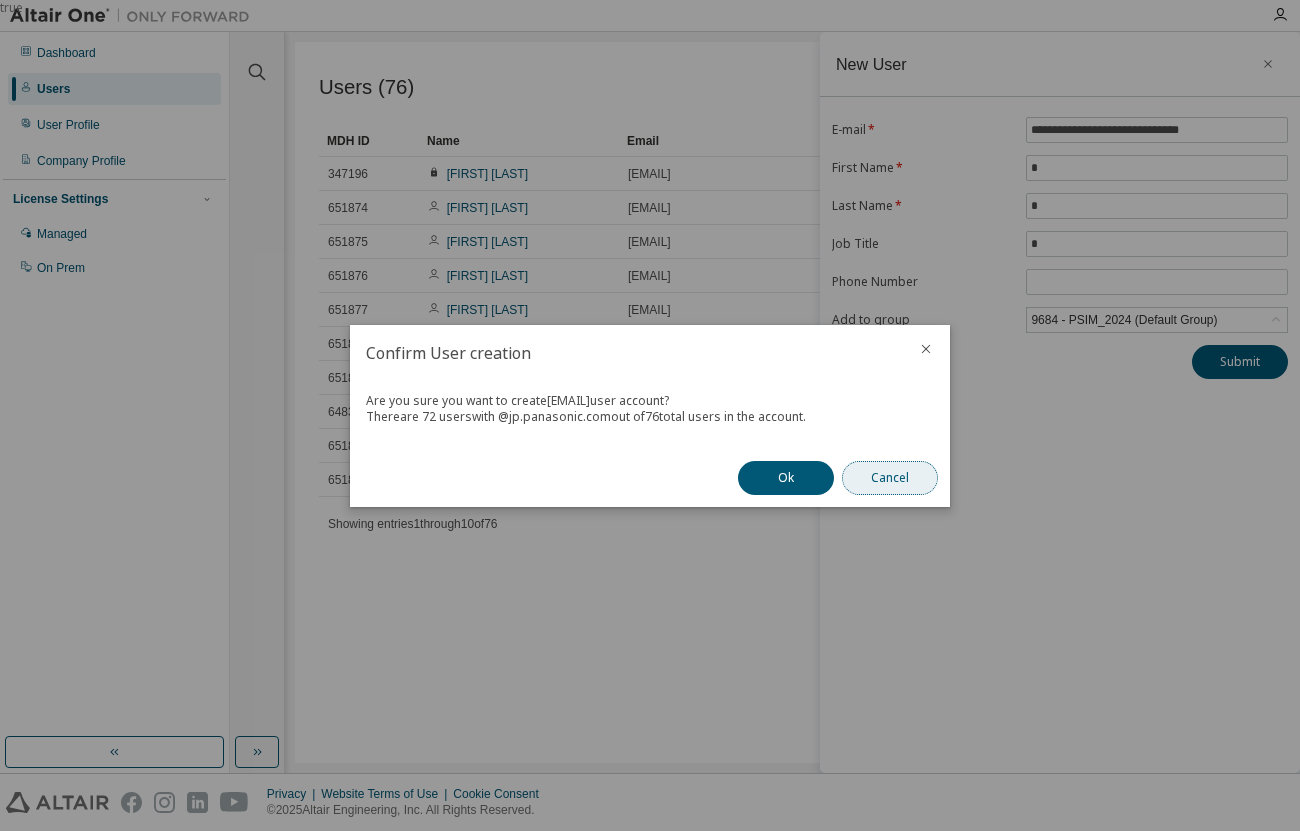 click on "Cancel" at bounding box center [890, 478] 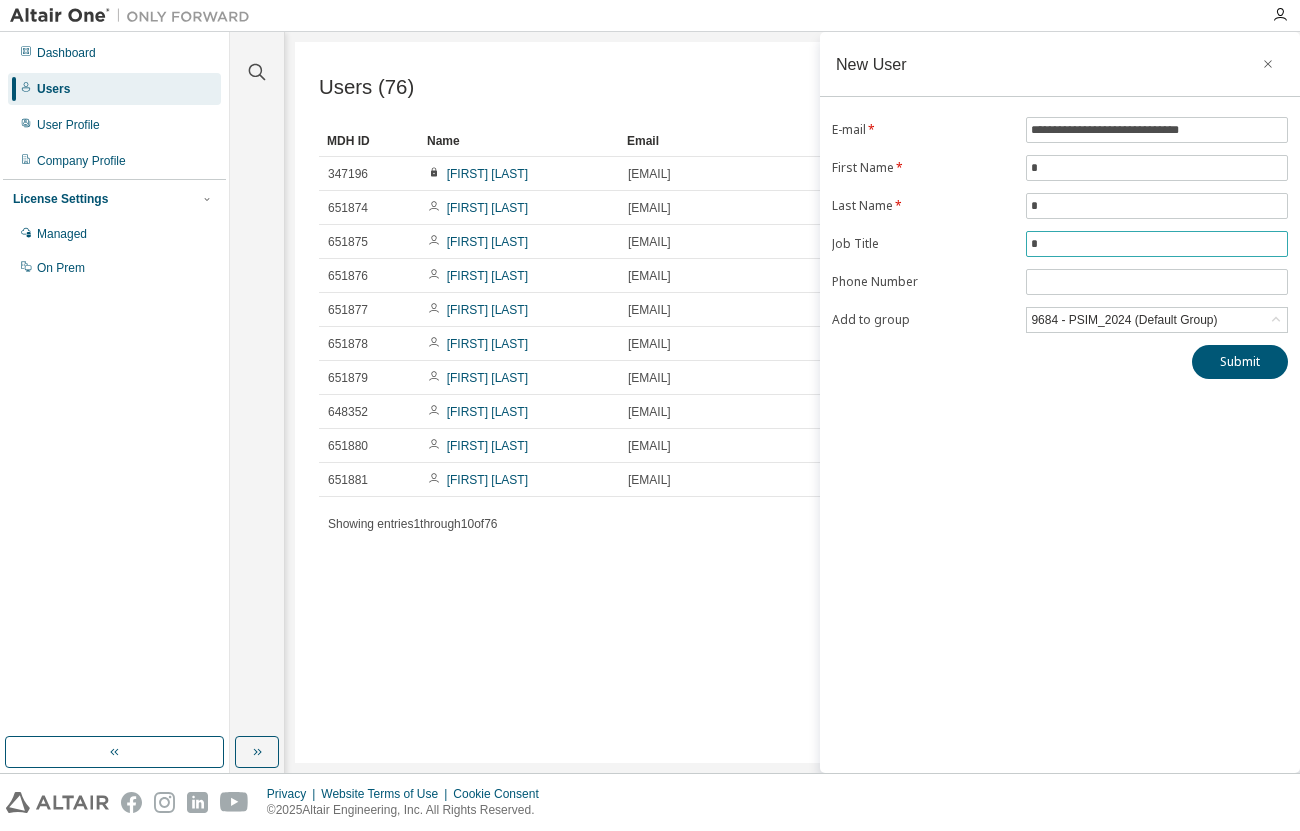click on "*" at bounding box center [1157, 244] 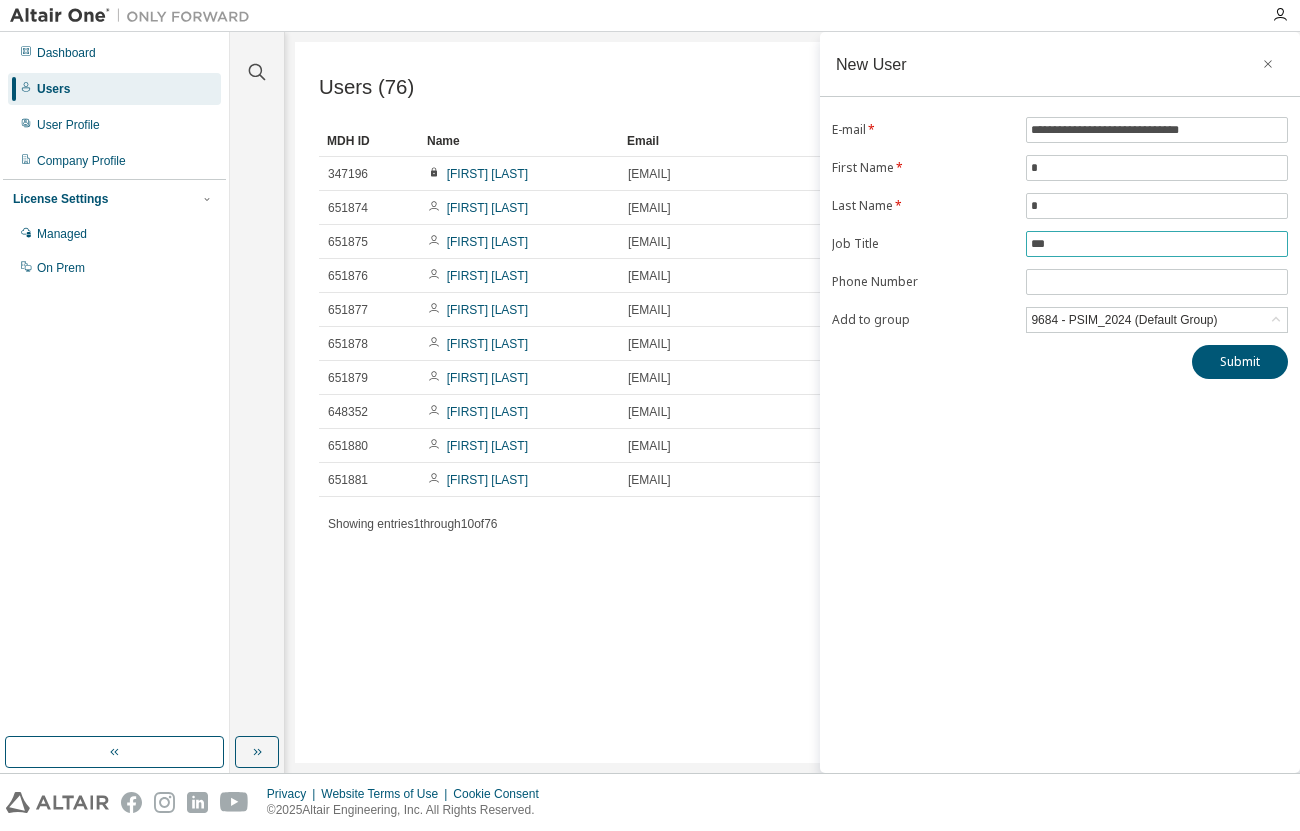 type on "***" 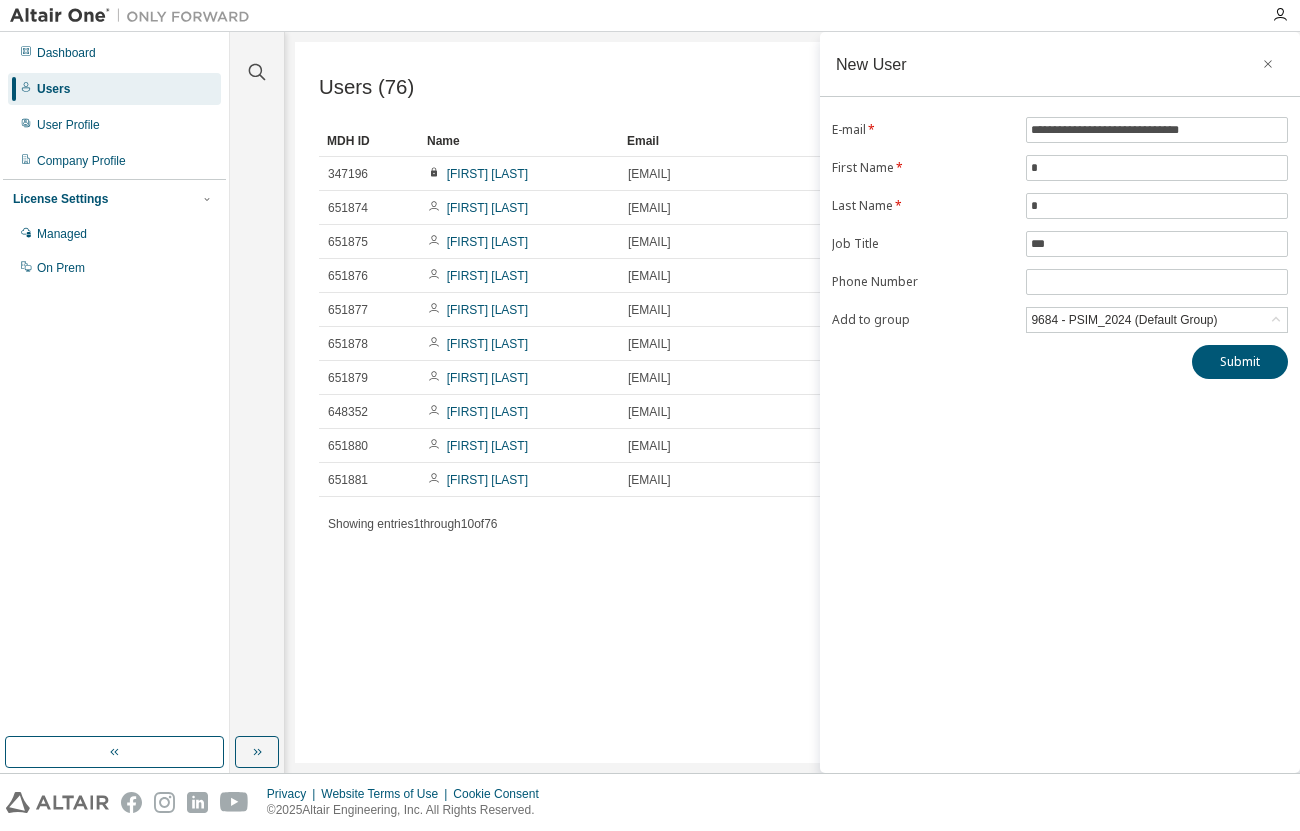 click on "**********" at bounding box center [1060, 402] 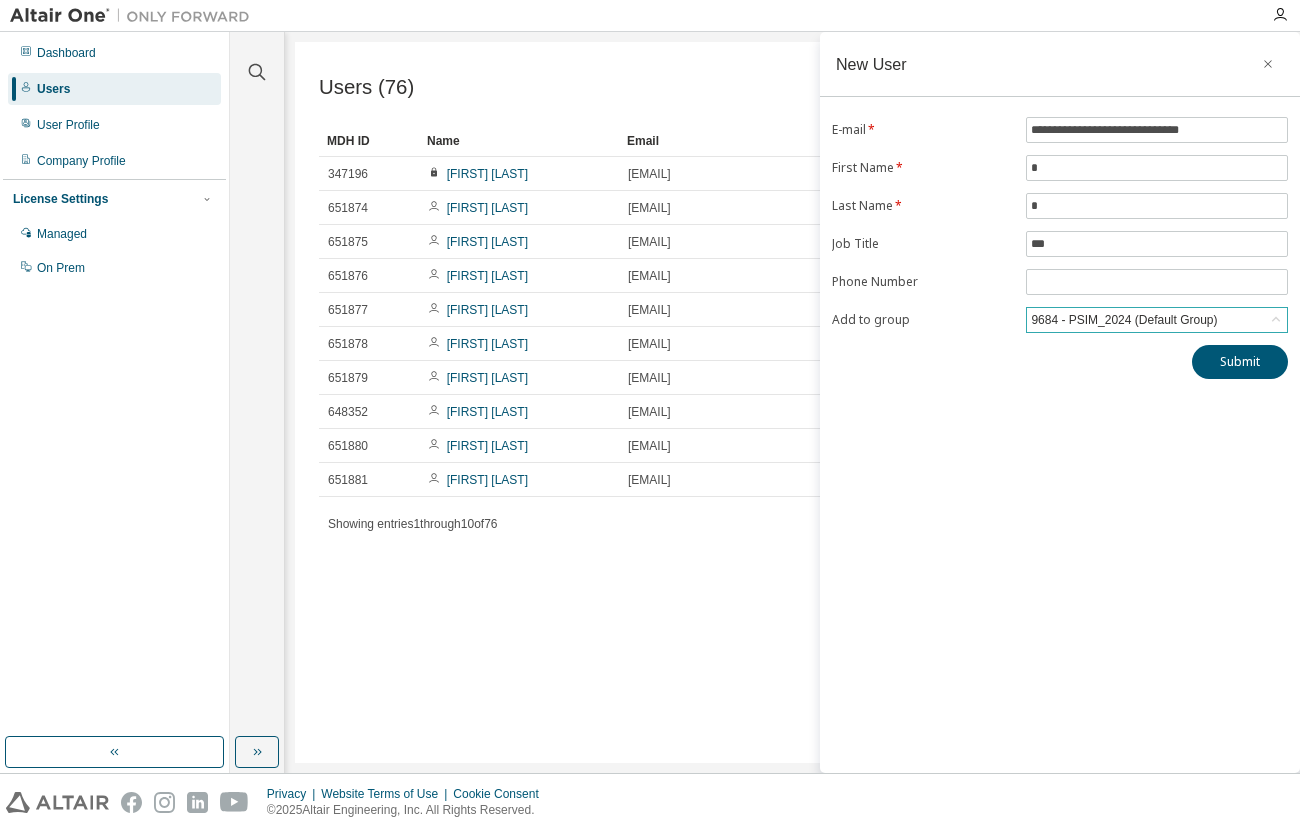 click on "9684 - PSIM_2024 (Default Group)" at bounding box center (1157, 320) 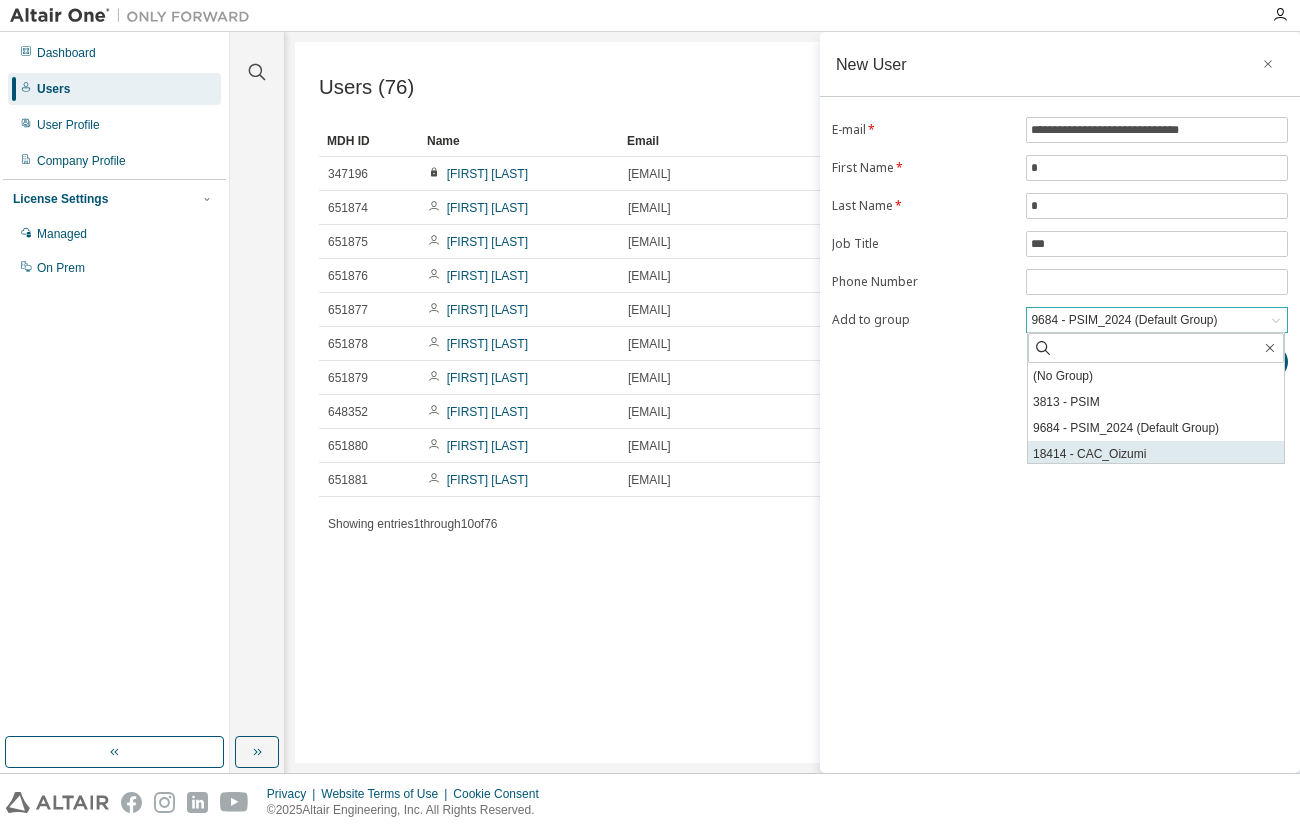 click on "18414 - CAC_Oizumi" at bounding box center [1156, 454] 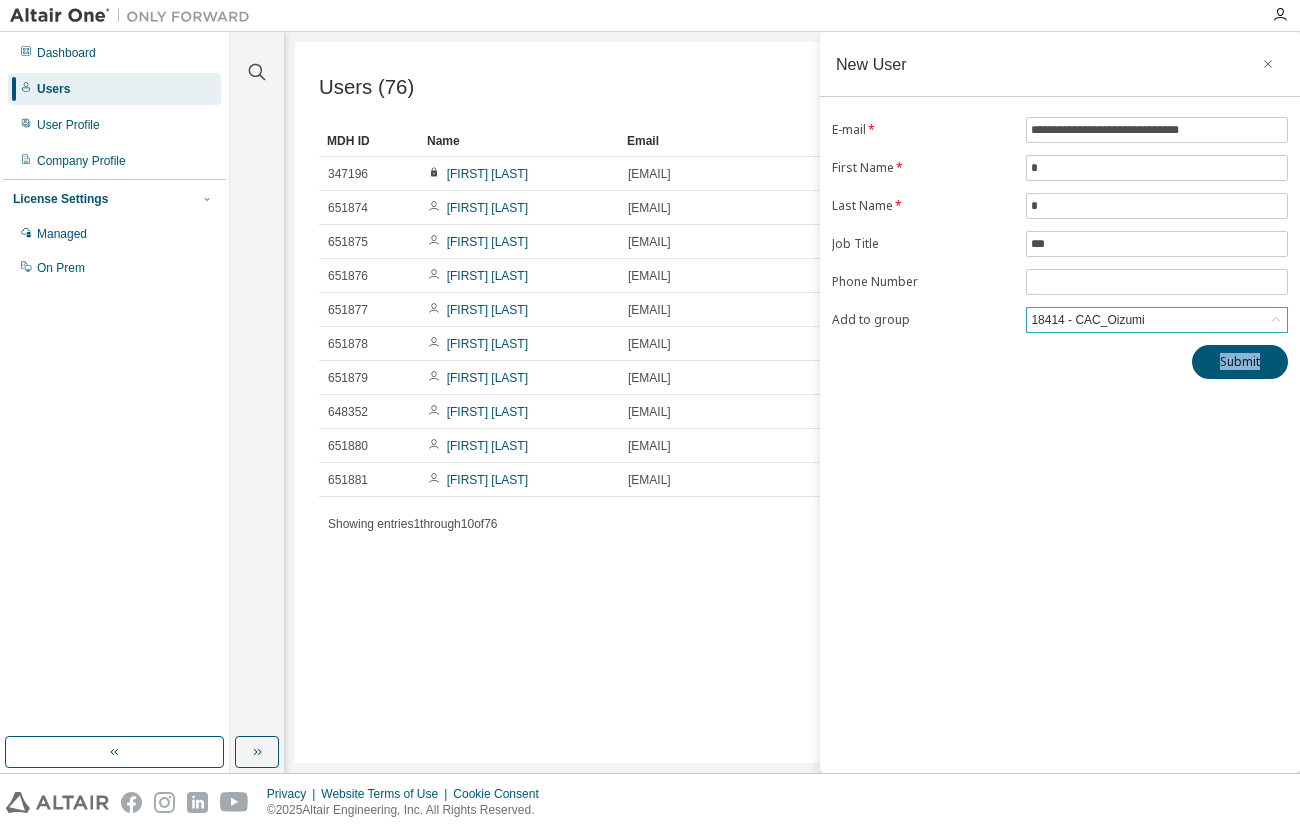 click on "**********" at bounding box center (1060, 402) 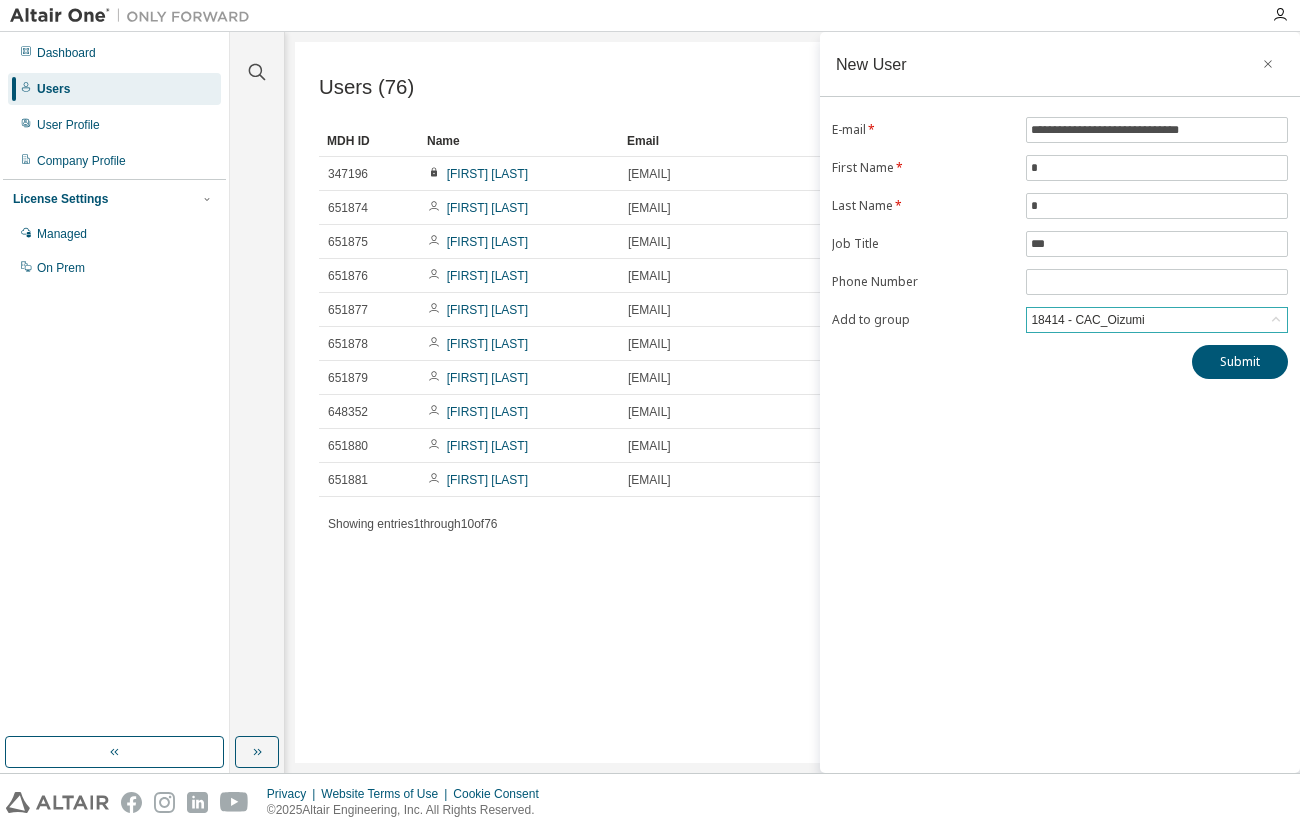 click 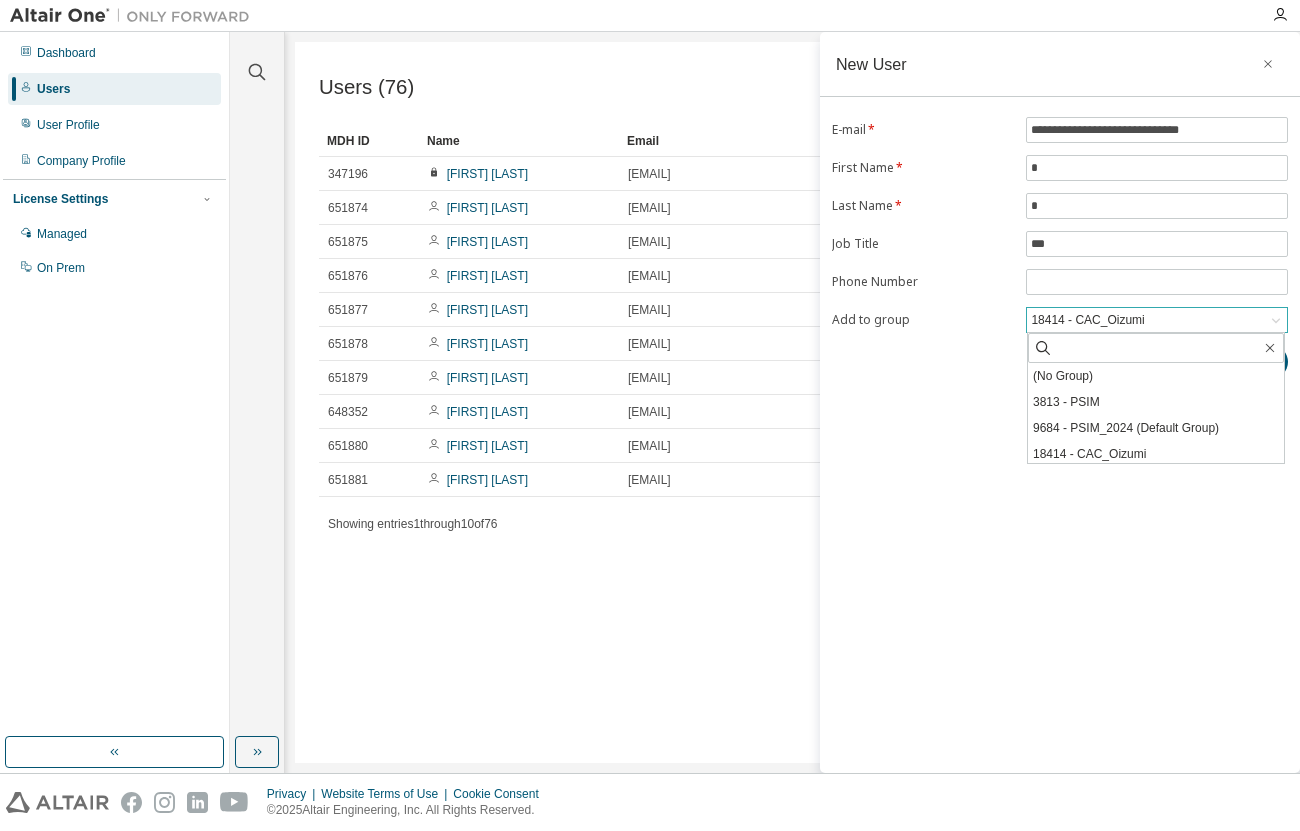 scroll, scrollTop: 4, scrollLeft: 0, axis: vertical 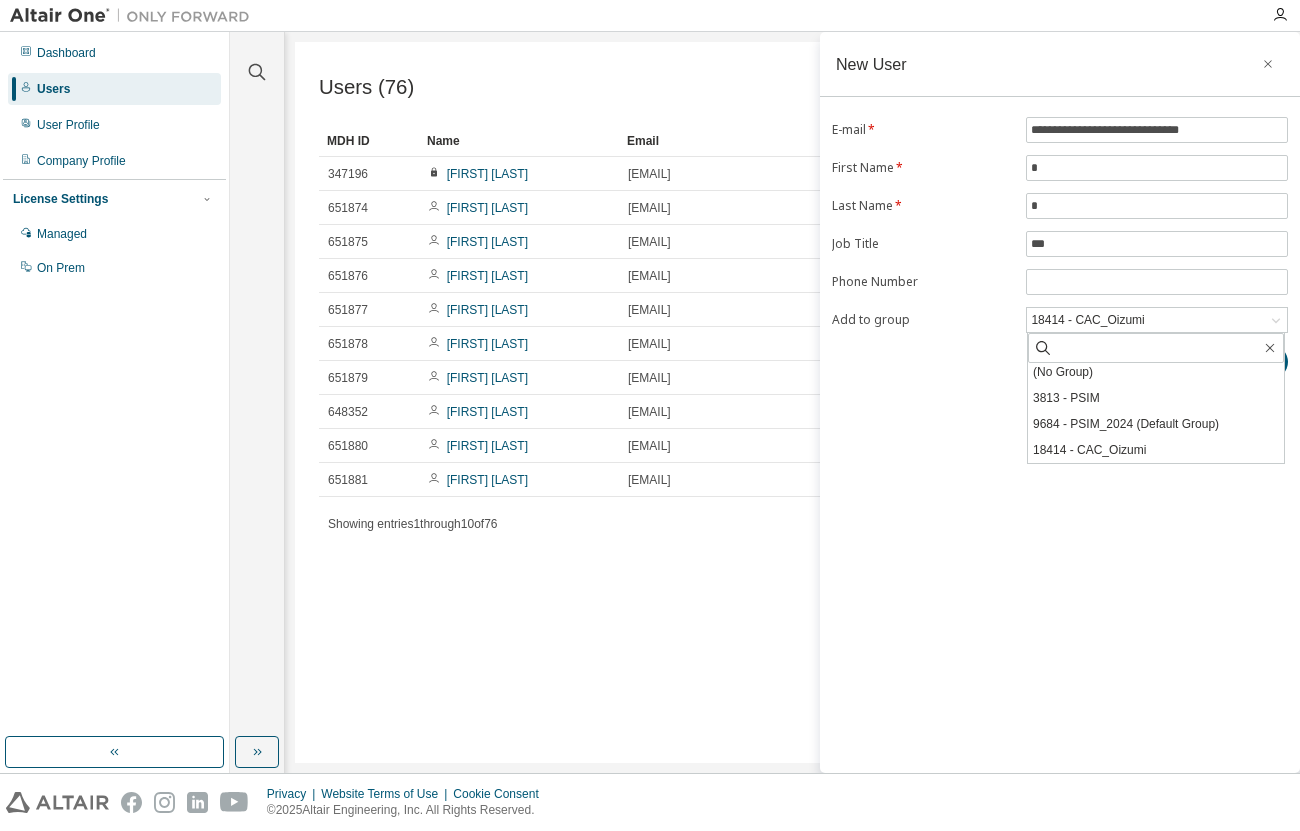 click on "**********" at bounding box center [1060, 402] 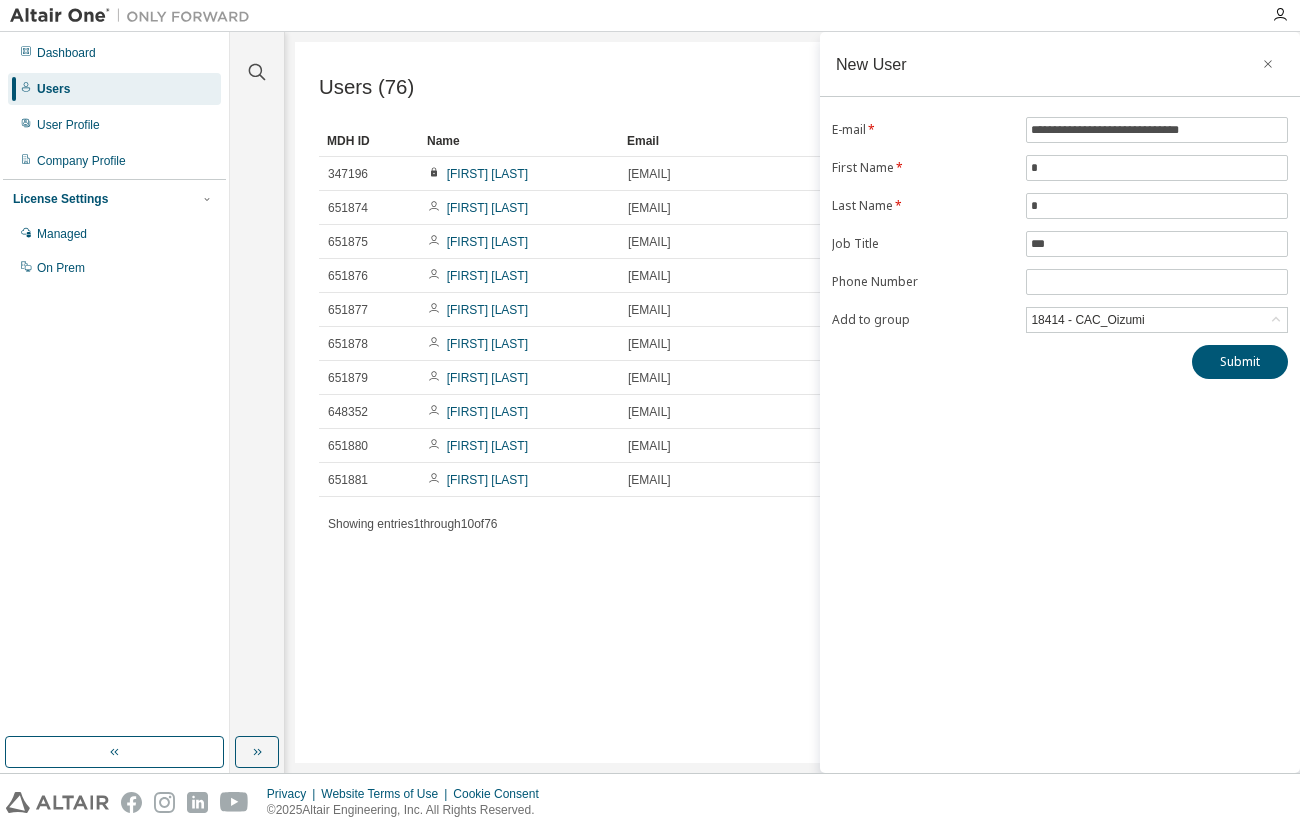 click on "**********" at bounding box center (1060, 402) 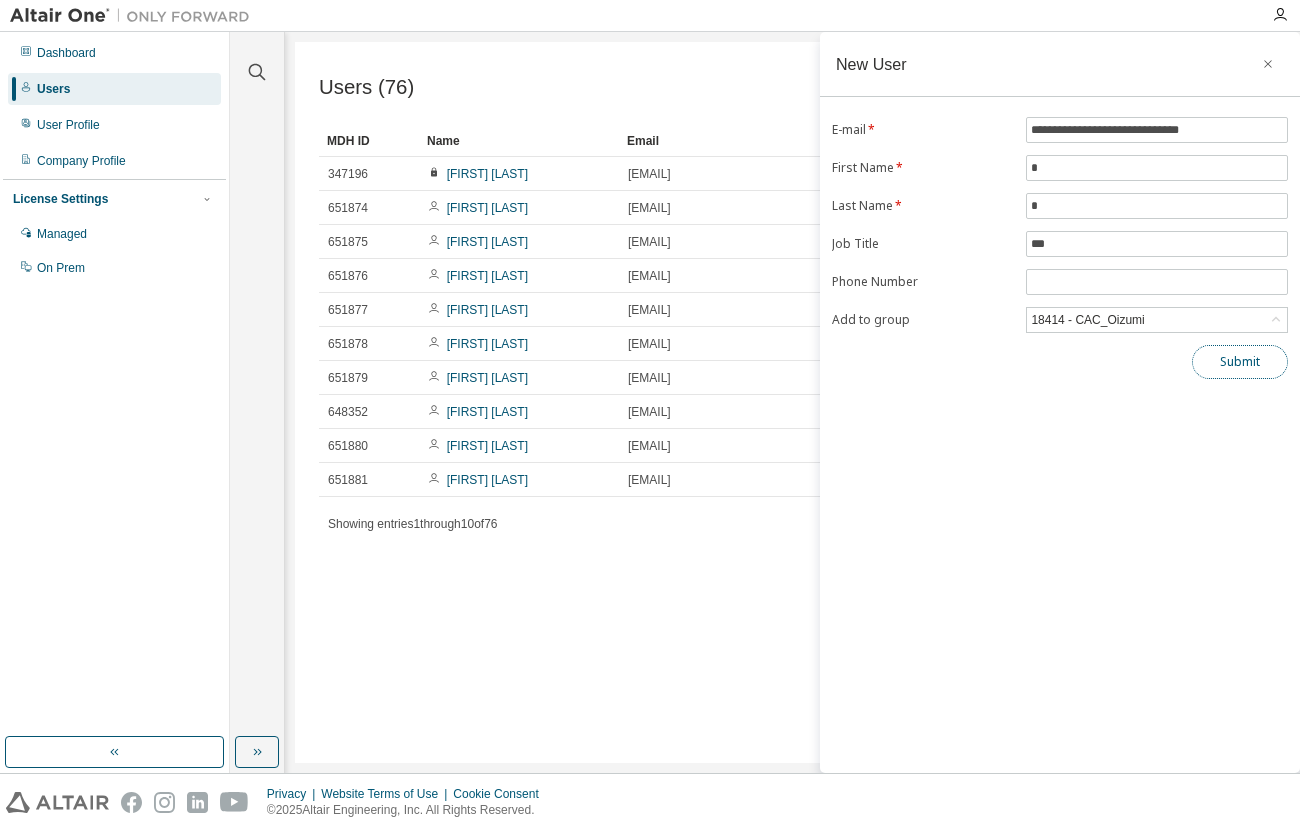 click on "Submit" at bounding box center (1240, 362) 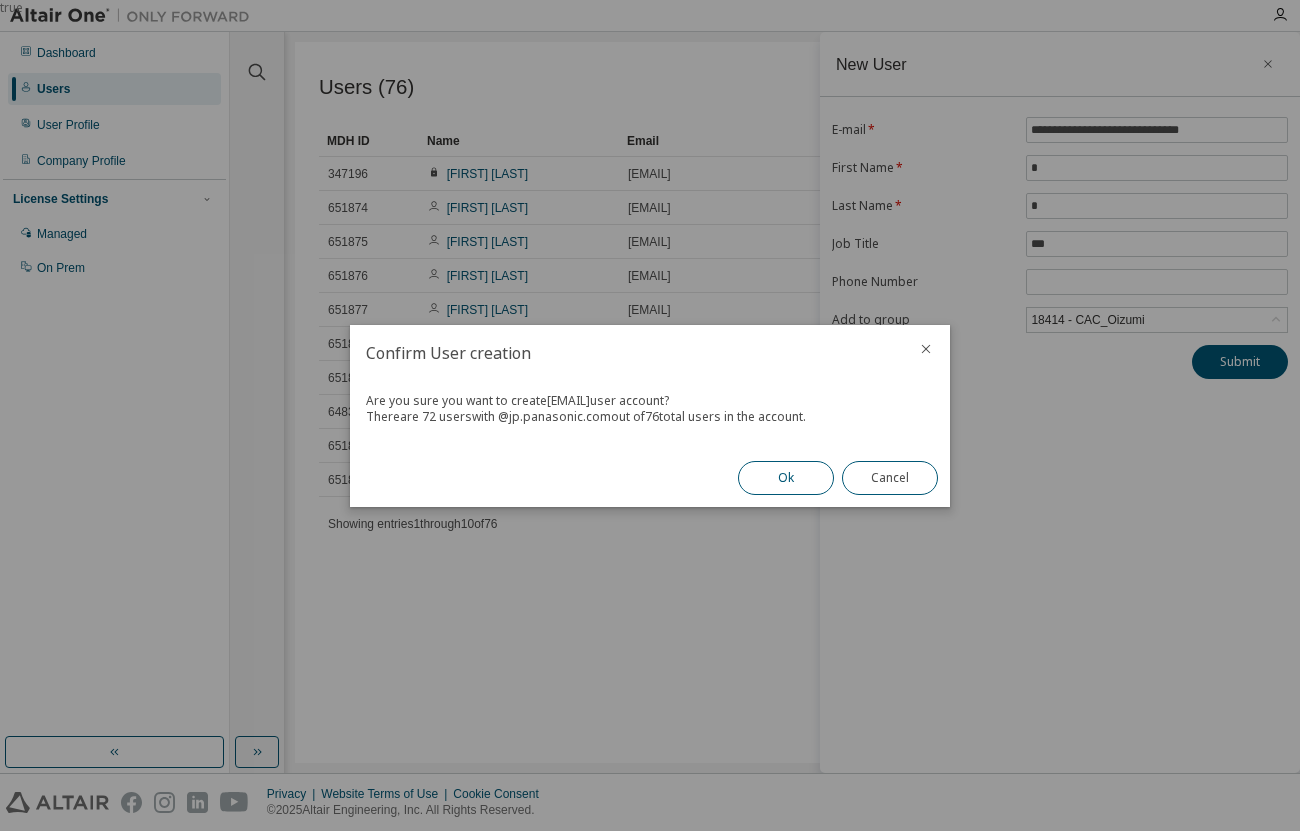 click on "Ok" at bounding box center (786, 478) 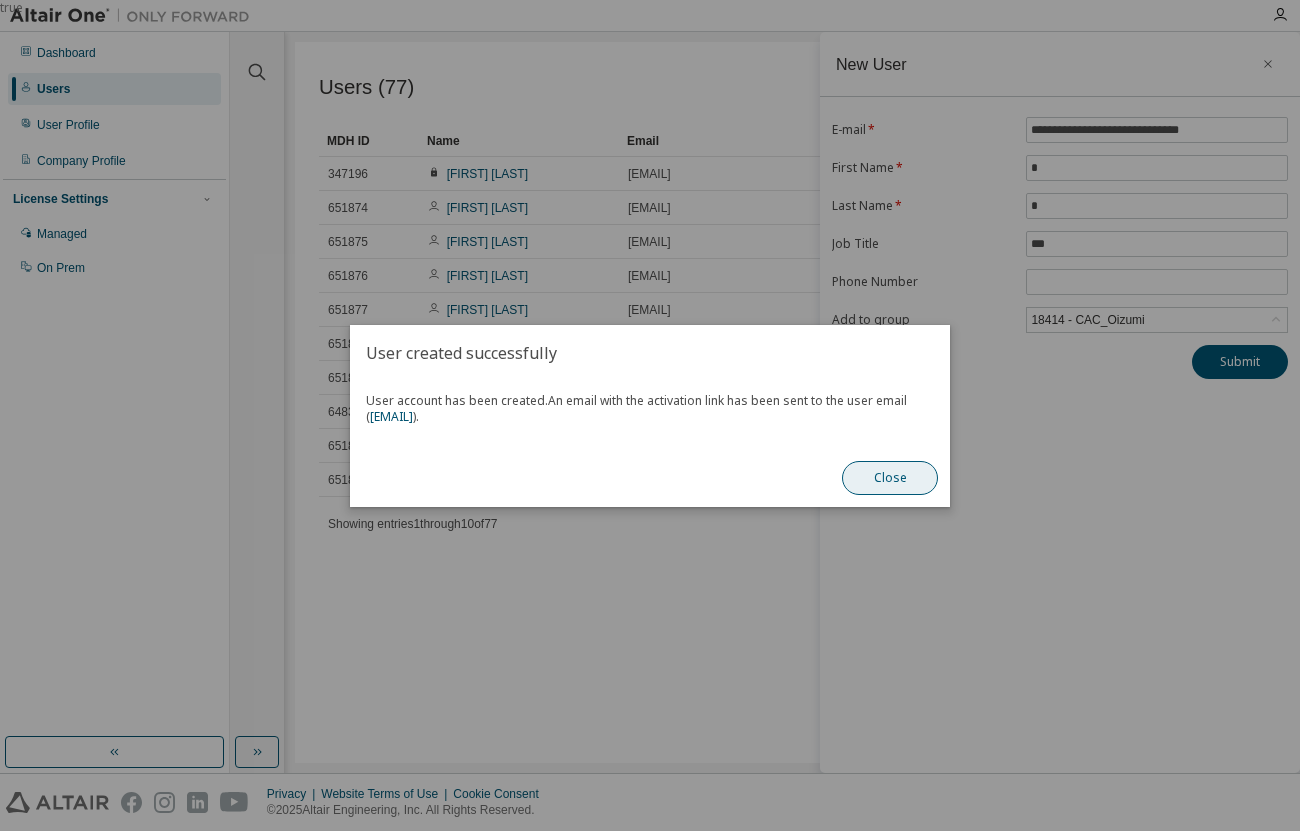 click on "Close" at bounding box center (890, 478) 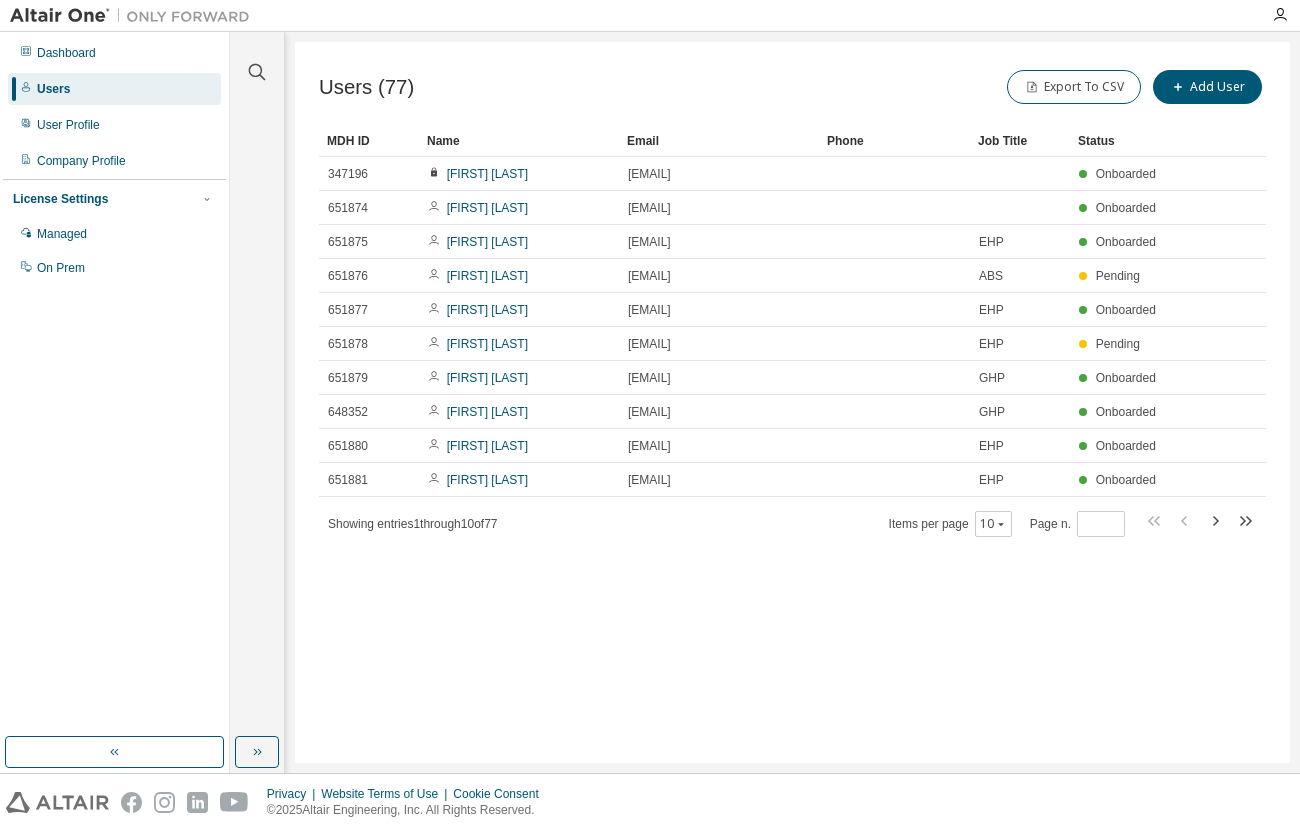 click on "Users (77) Export To CSV Add User Clear Load Save Save As Field Operator Value Select filter Select operand Add criteria Search MDH ID Name Email Phone Job Title Status 347196    [FIRST] [LAST] [EMAIL] Onboarded 651874    [FIRST] [LAST] [EMAIL] Onboarded 651875    [FIRST] [LAST] [EMAIL] EHP Onboarded 651876    [FIRST] [LAST] [EMAIL] ABS Pending 651877    [FIRST] [LAST] [EMAIL] EHP Onboarded 651878    [FIRST] [LAST] [EMAIL] EHP Pending 651879    [FIRST] [LAST] [EMAIL] GHP Onboarded 648352    [FIRST] [LAST] [EMAIL] GHP Onboarded 651880    [FIRST] [LAST] [EMAIL] EHP Onboarded 651881    [FIRST] [LAST] [EMAIL] EHP Onboarded Showing entries  1  through  10  of  77 Items per page 10 Page n. *" at bounding box center (792, 402) 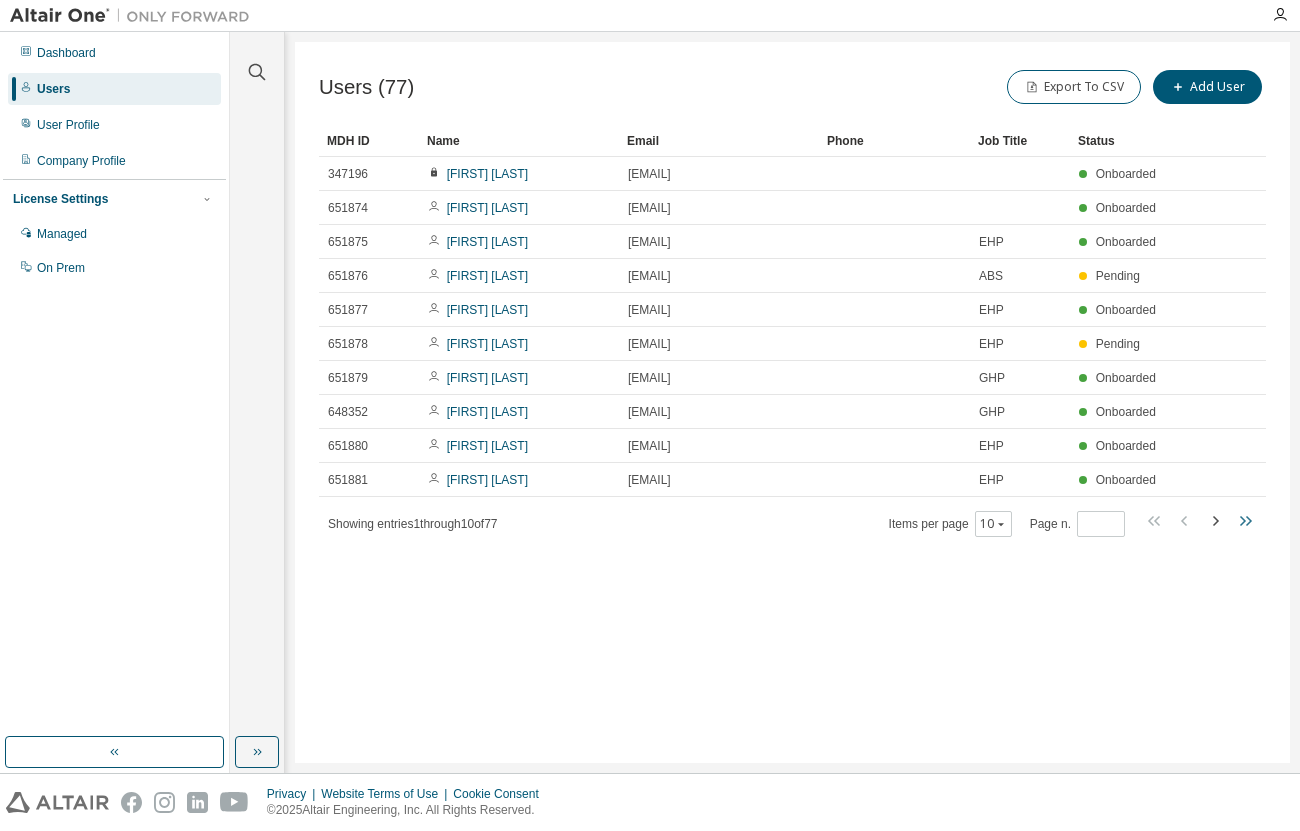 click 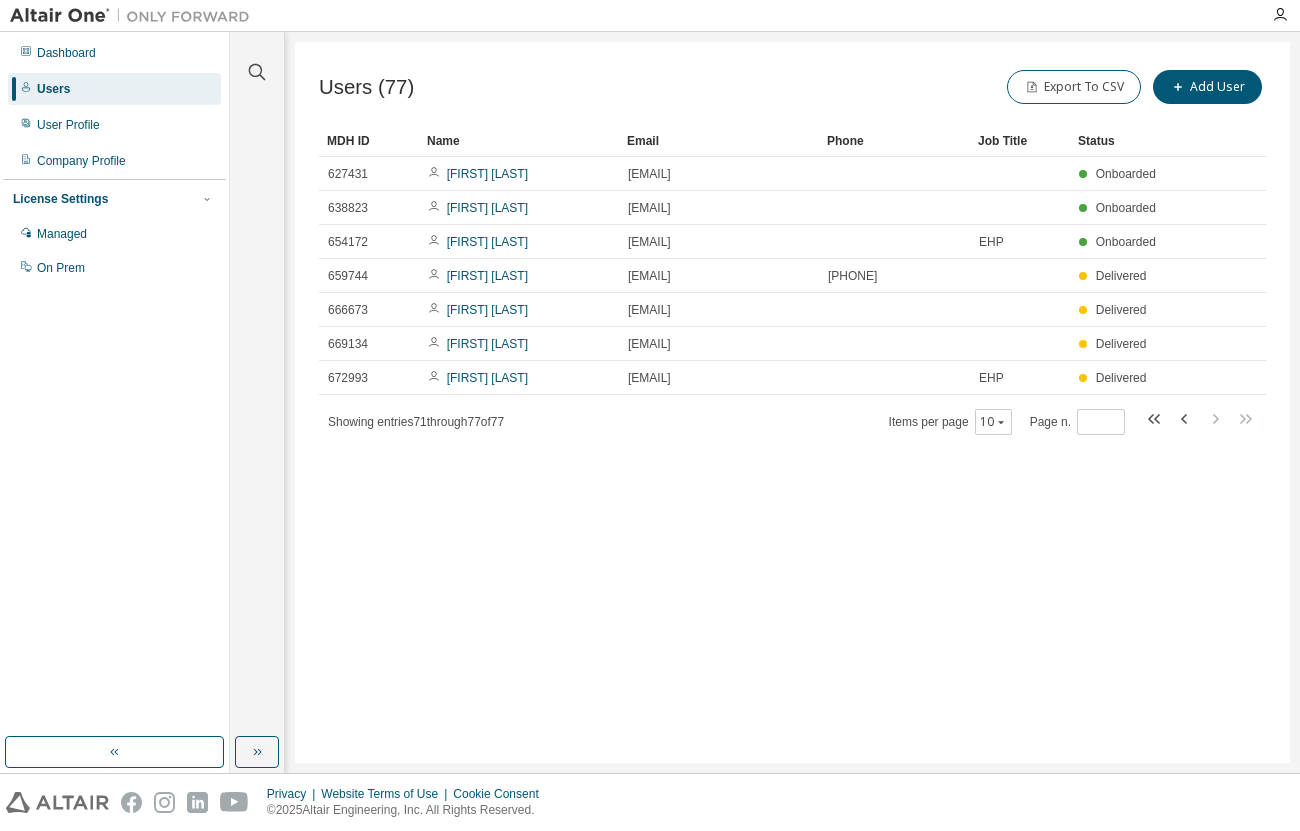 click on "Users (77) Export To CSV Add User Clear Load Save Save As Field Operator Value Select filter Select operand Add criteria Search MDH ID Name Email Phone Job Title Status 627431    [FIRST] [LAST] [EMAIL] Onboarded 638823    [FIRST] [LAST] [EMAIL] Onboarded 654172    [FIRST] [LAST] [EMAIL] EHP Onboarded 659744    [FIRST] [LAST] [EMAIL] 080-9596-5205 Delivered 666673    [FIRST] [LAST] [EMAIL] Delivered 669134    [FIRST] [LAST] [EMAIL] Delivered 672993    [FIRST] [LAST] [EMAIL] EHP Delivered Showing entries  71  through  77  of  77 Items per page 10 Page n. *" at bounding box center (792, 402) 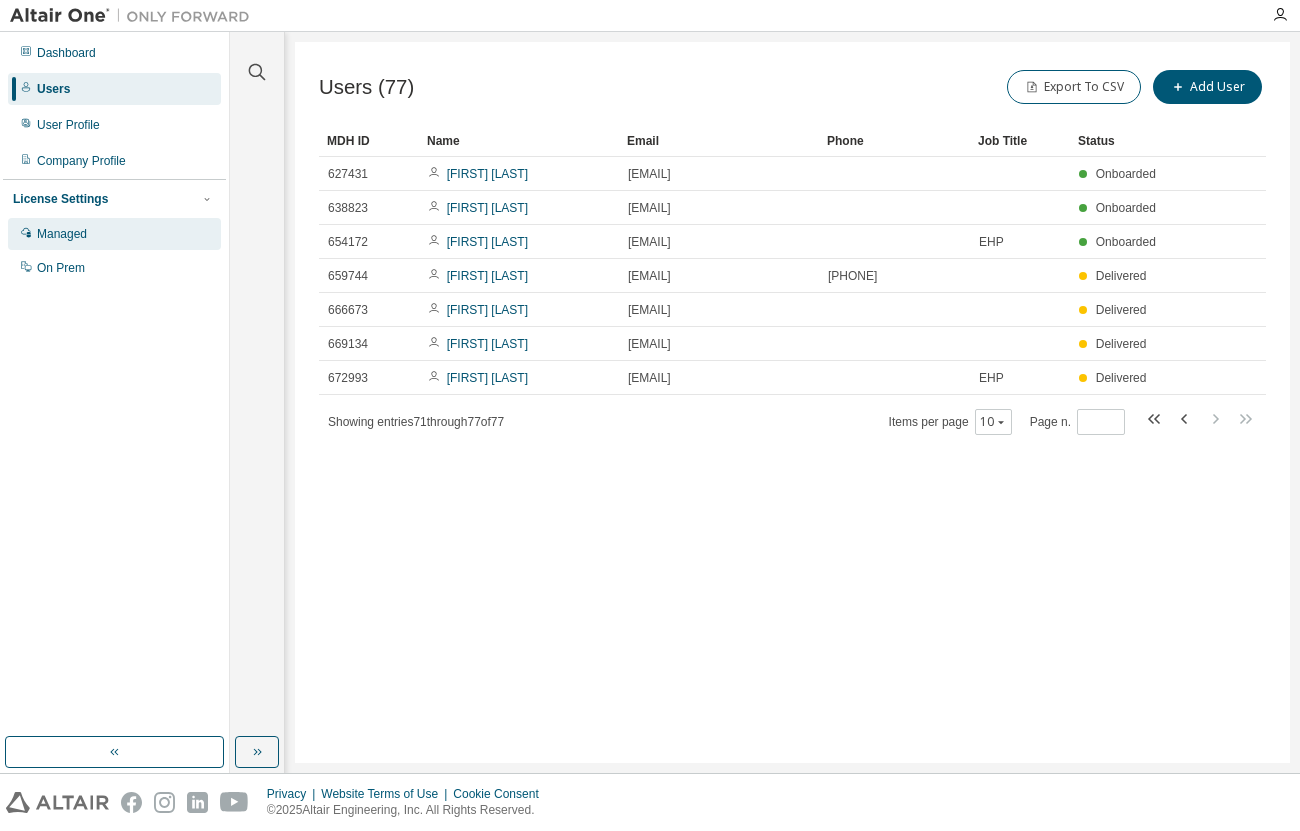 click on "Managed" at bounding box center (114, 234) 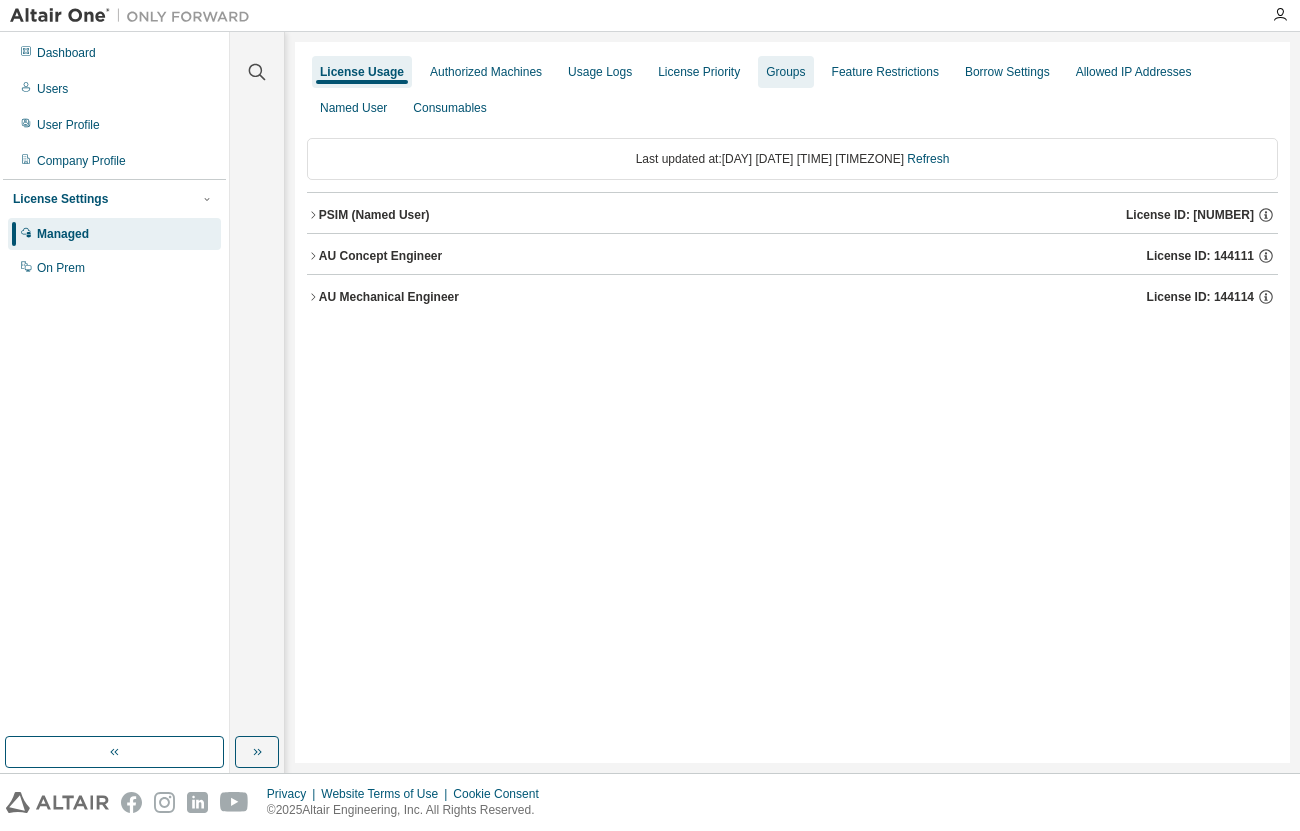 click on "Groups" at bounding box center [785, 72] 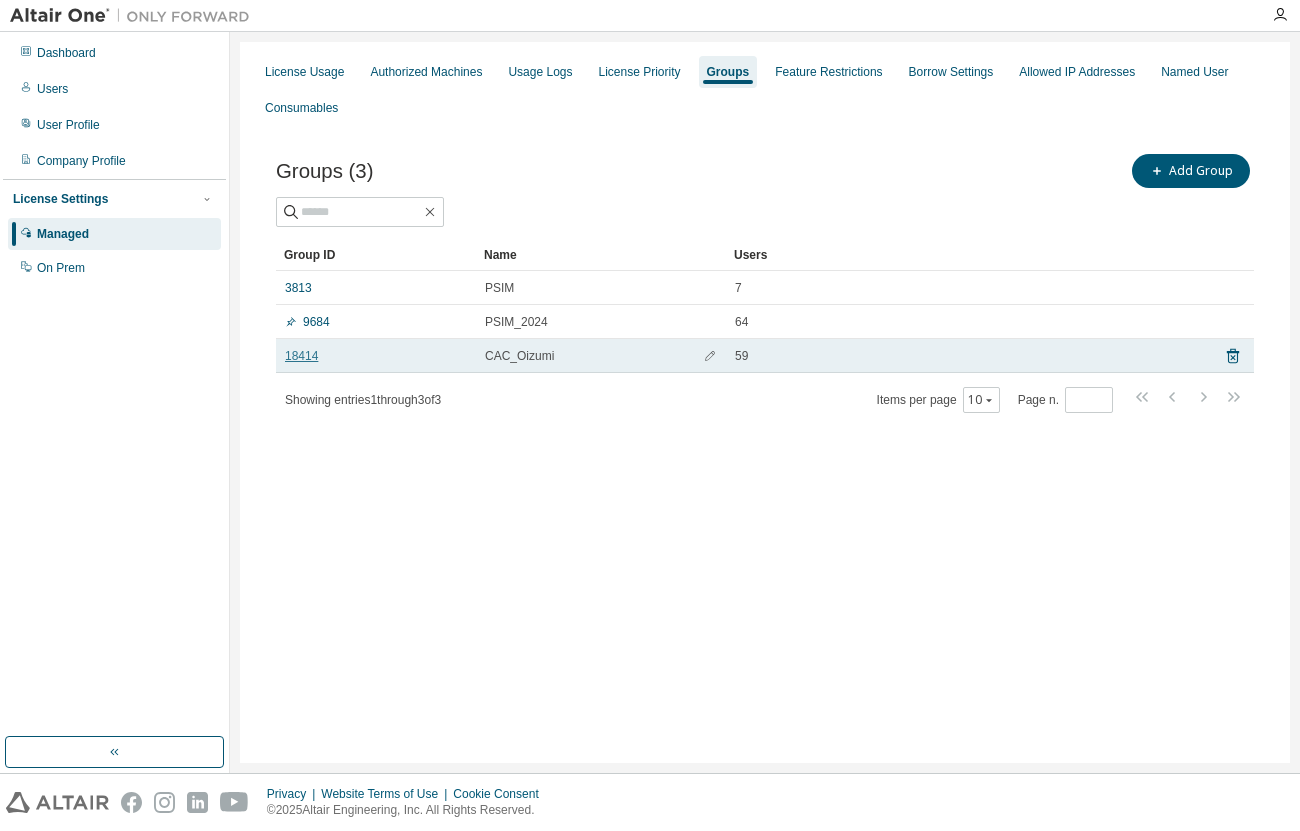 click on "18414" at bounding box center (301, 356) 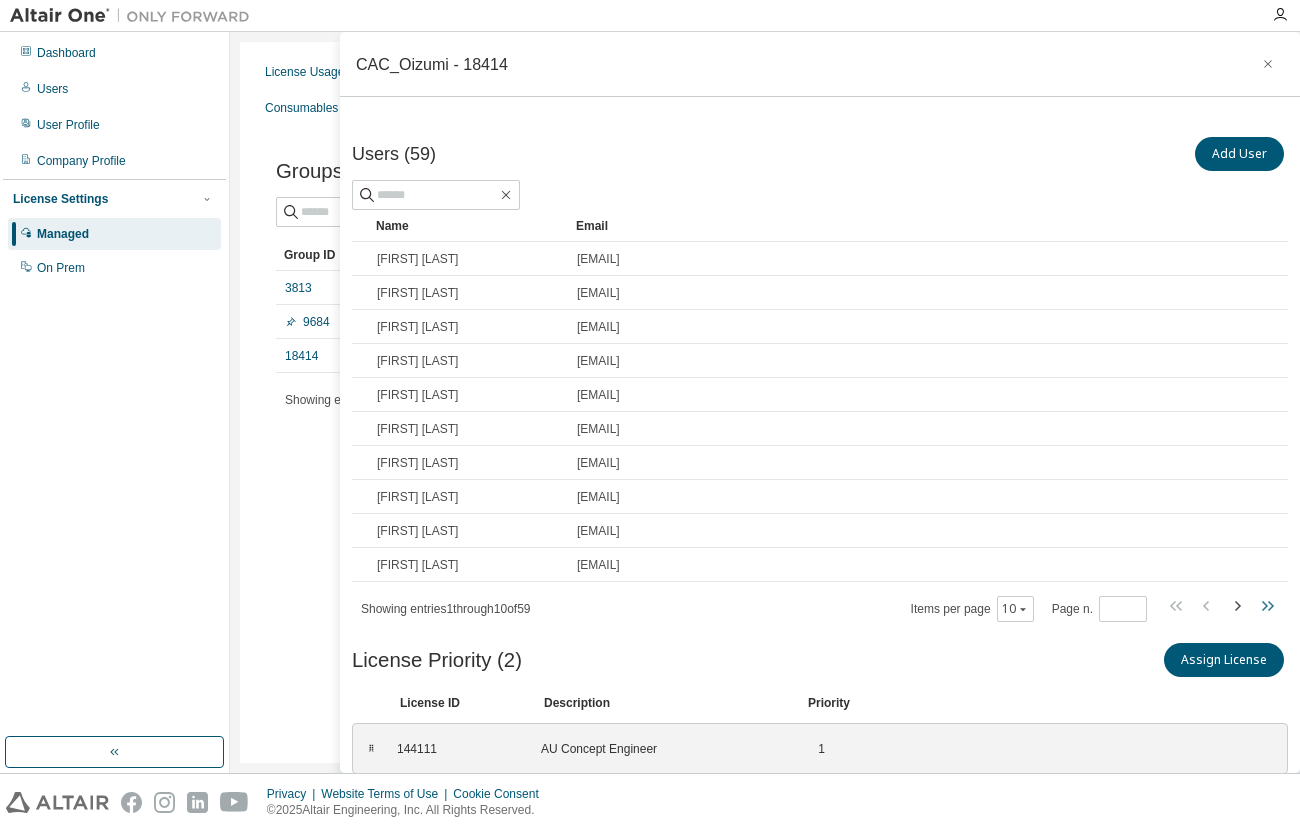 click 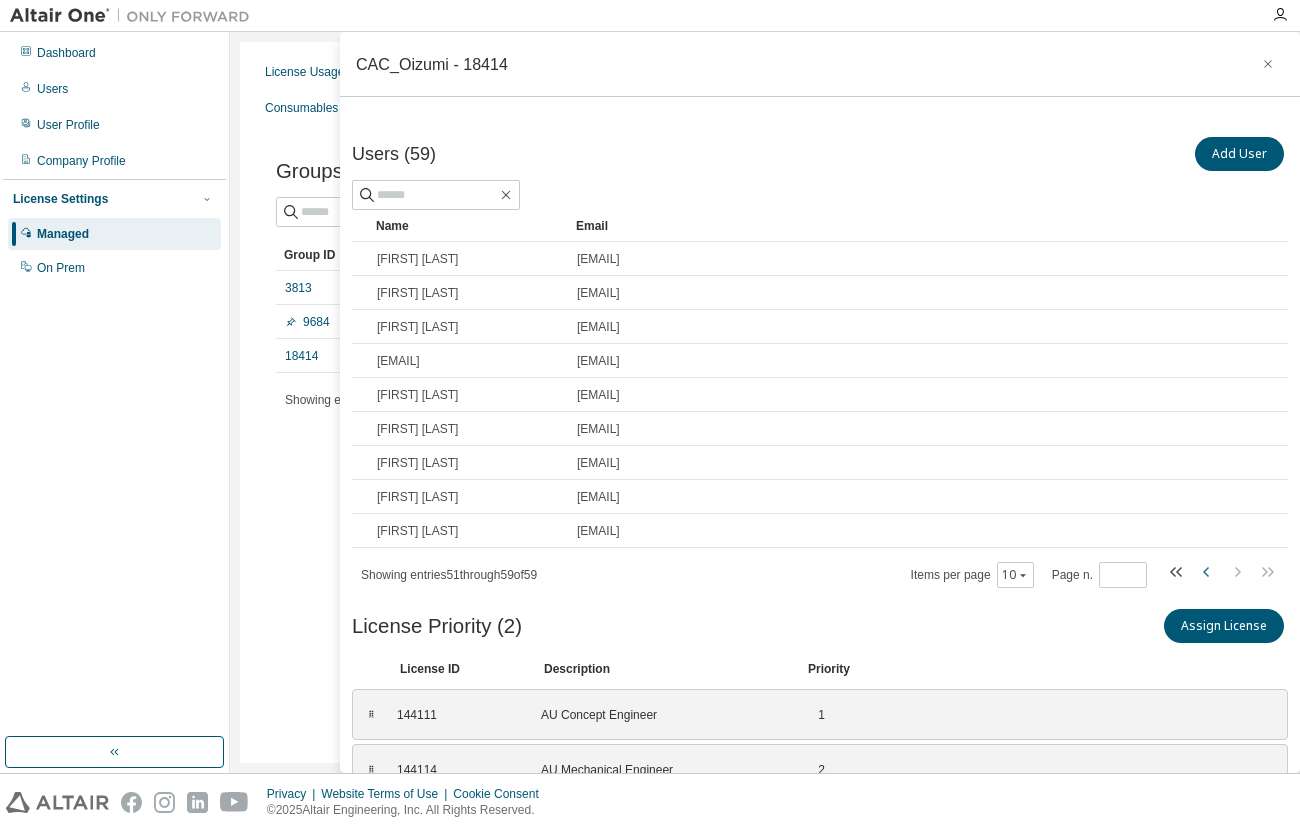 click 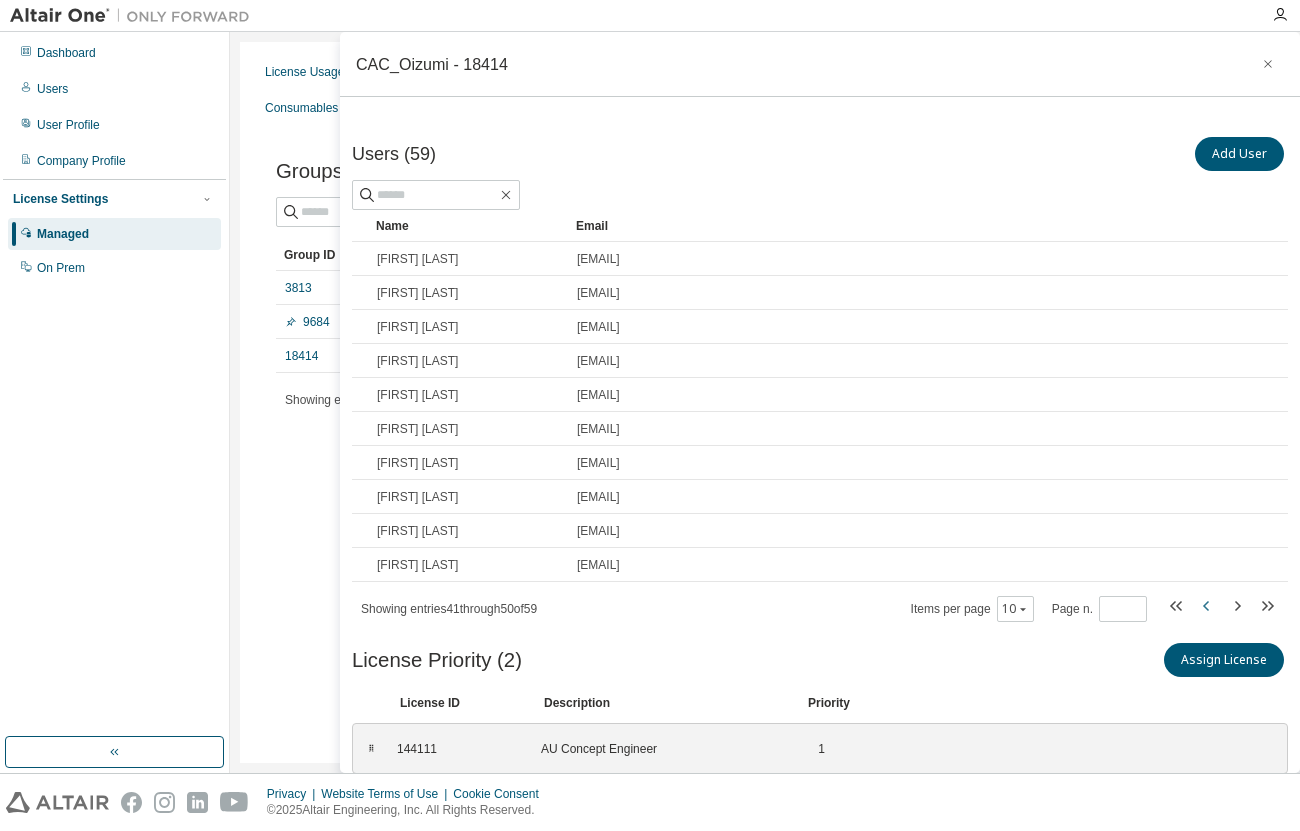 click 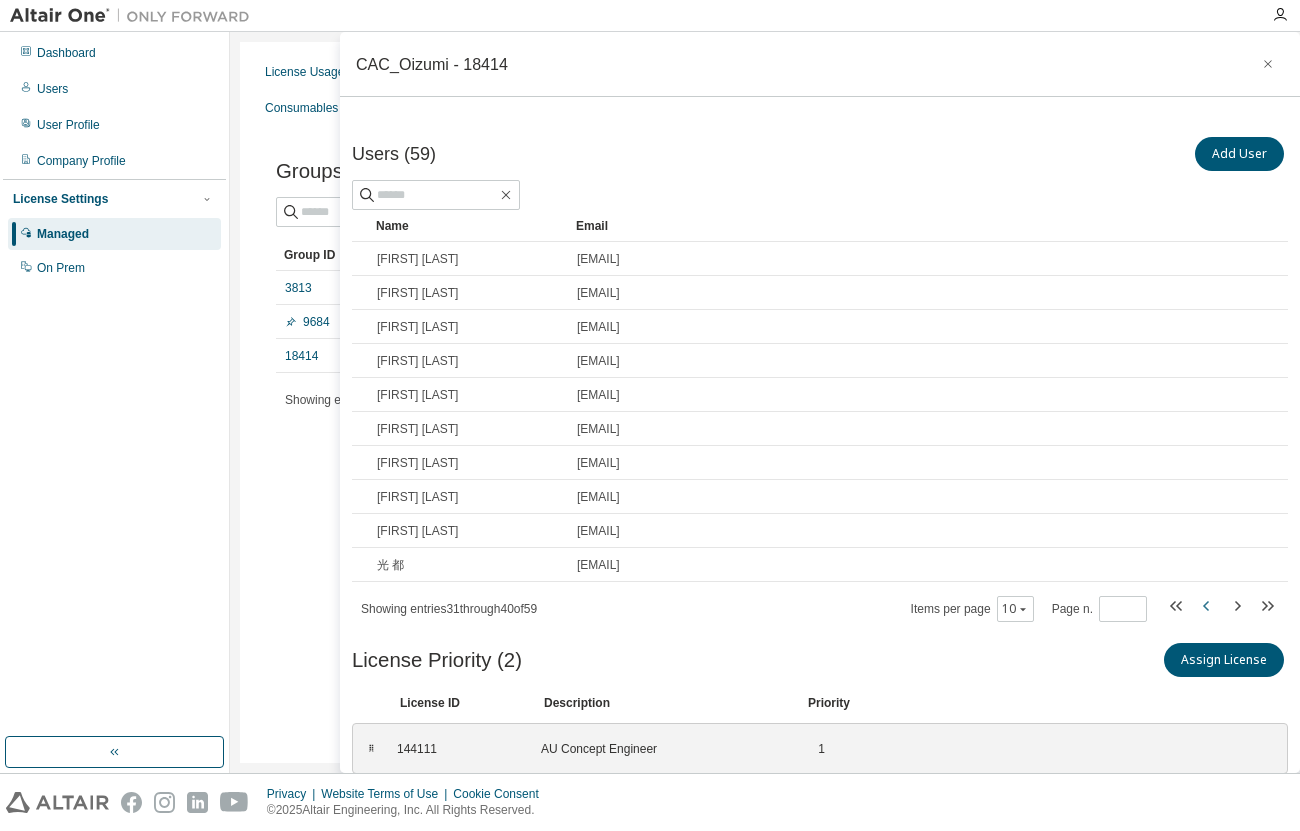 click 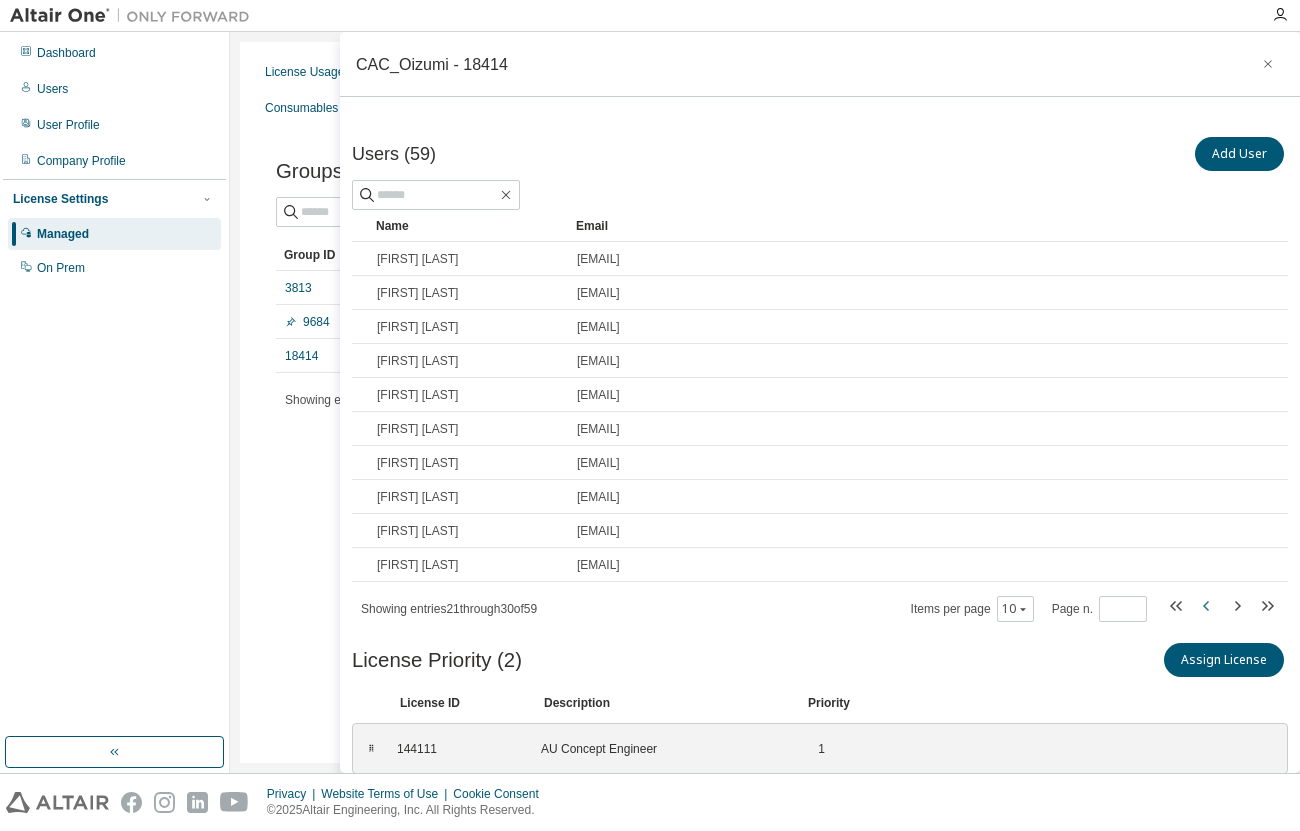 click 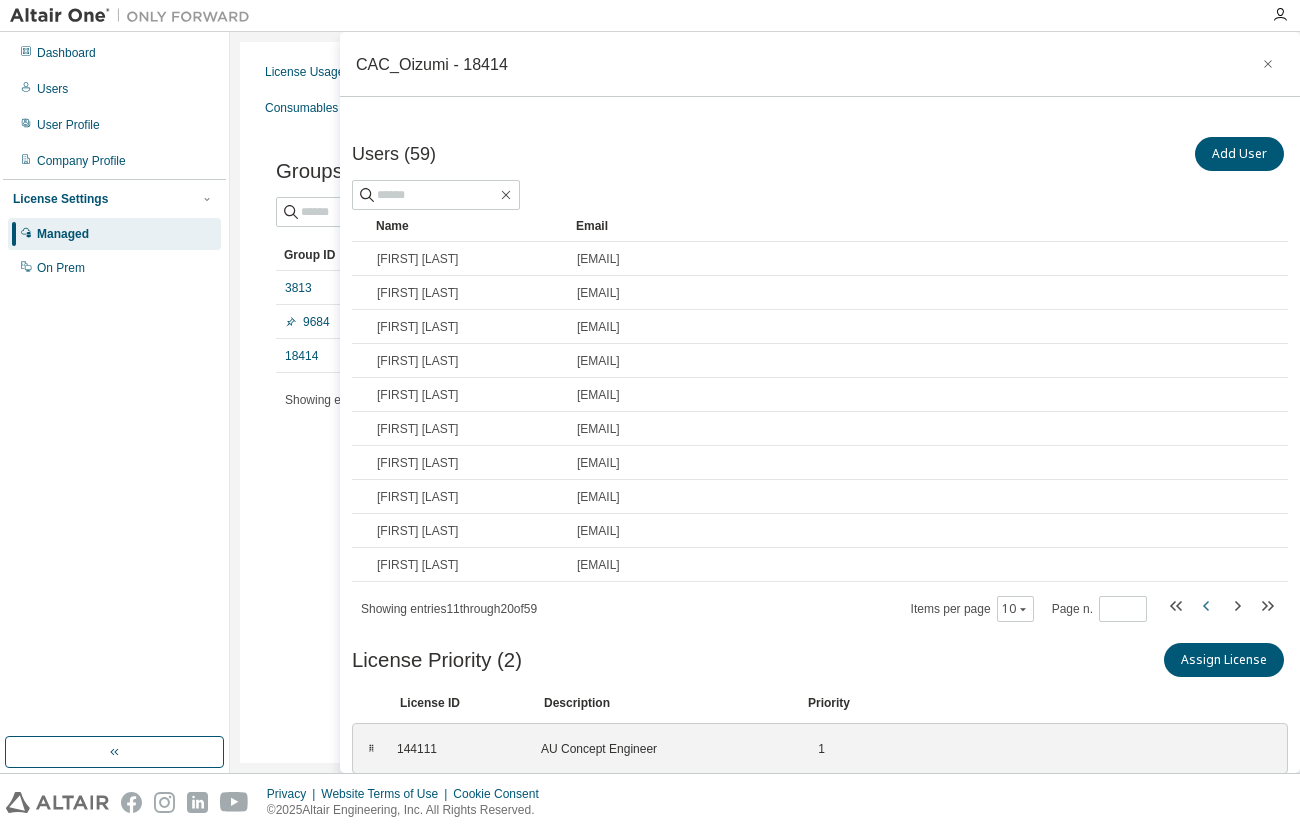 click 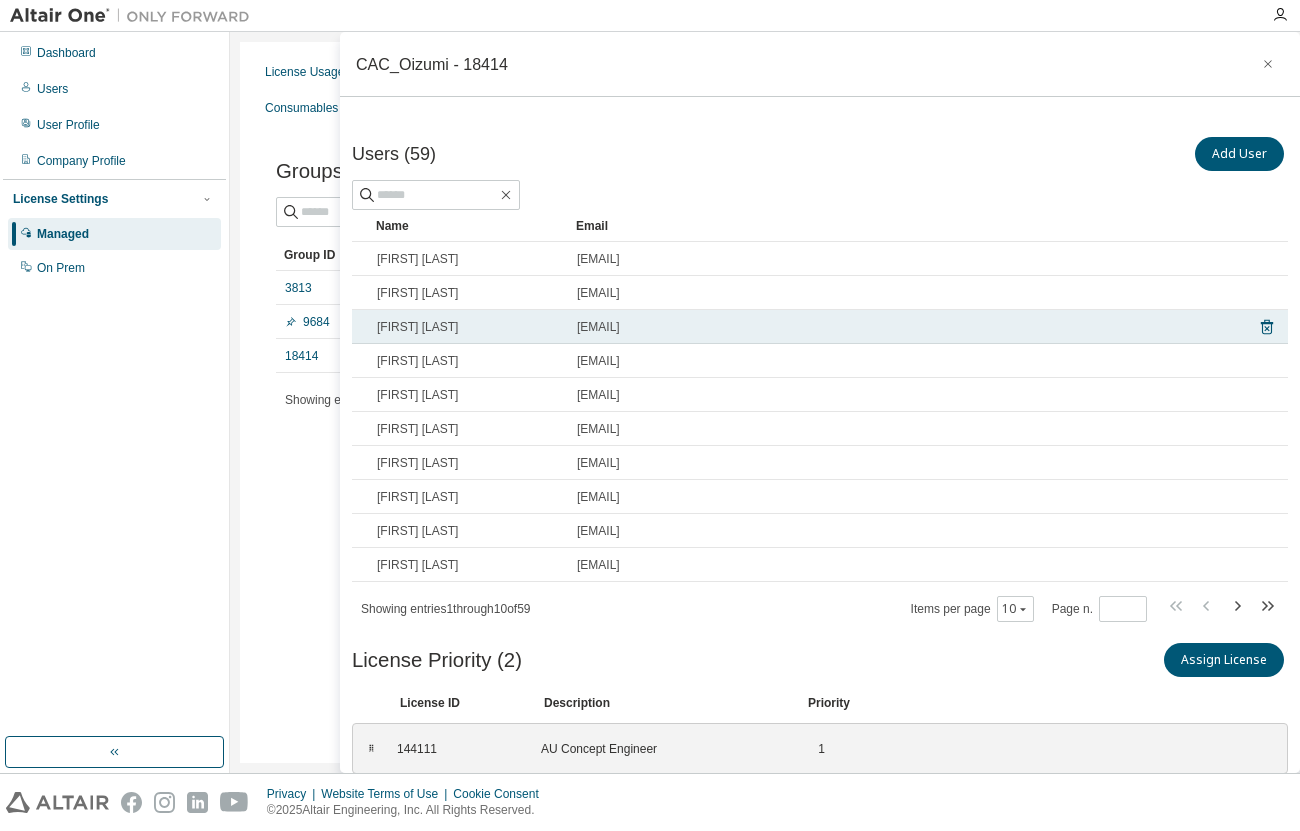drag, startPoint x: 784, startPoint y: 325, endPoint x: 571, endPoint y: 322, distance: 213.02112 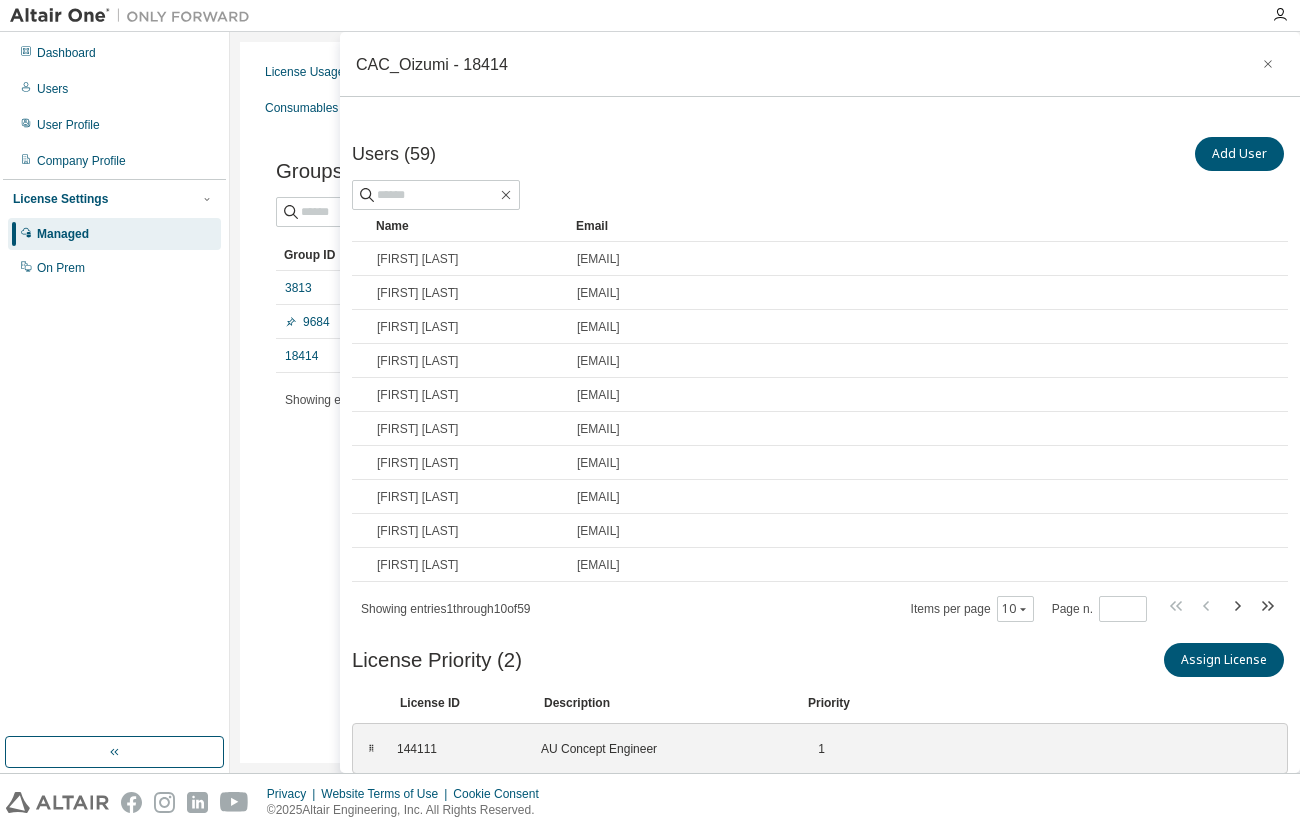 click at bounding box center (820, 195) 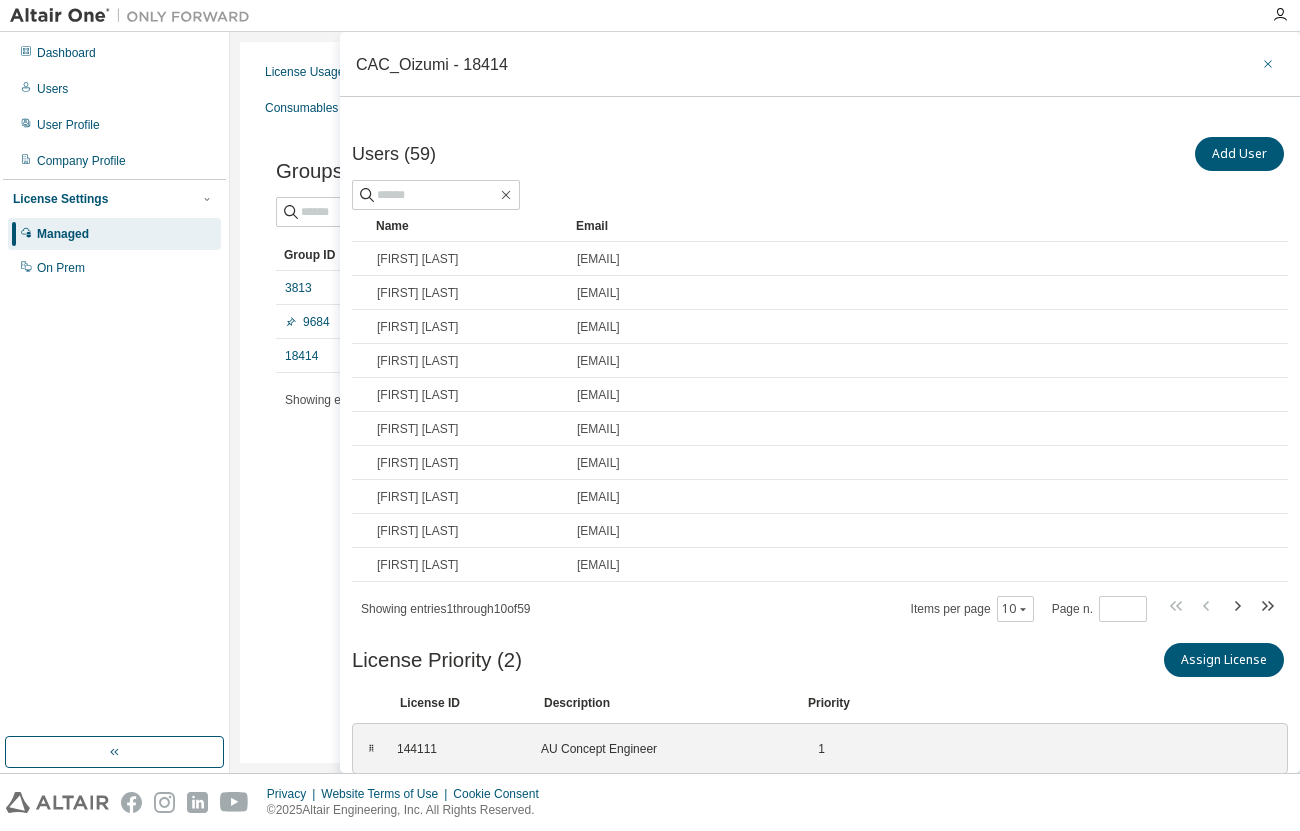 click at bounding box center [1268, 64] 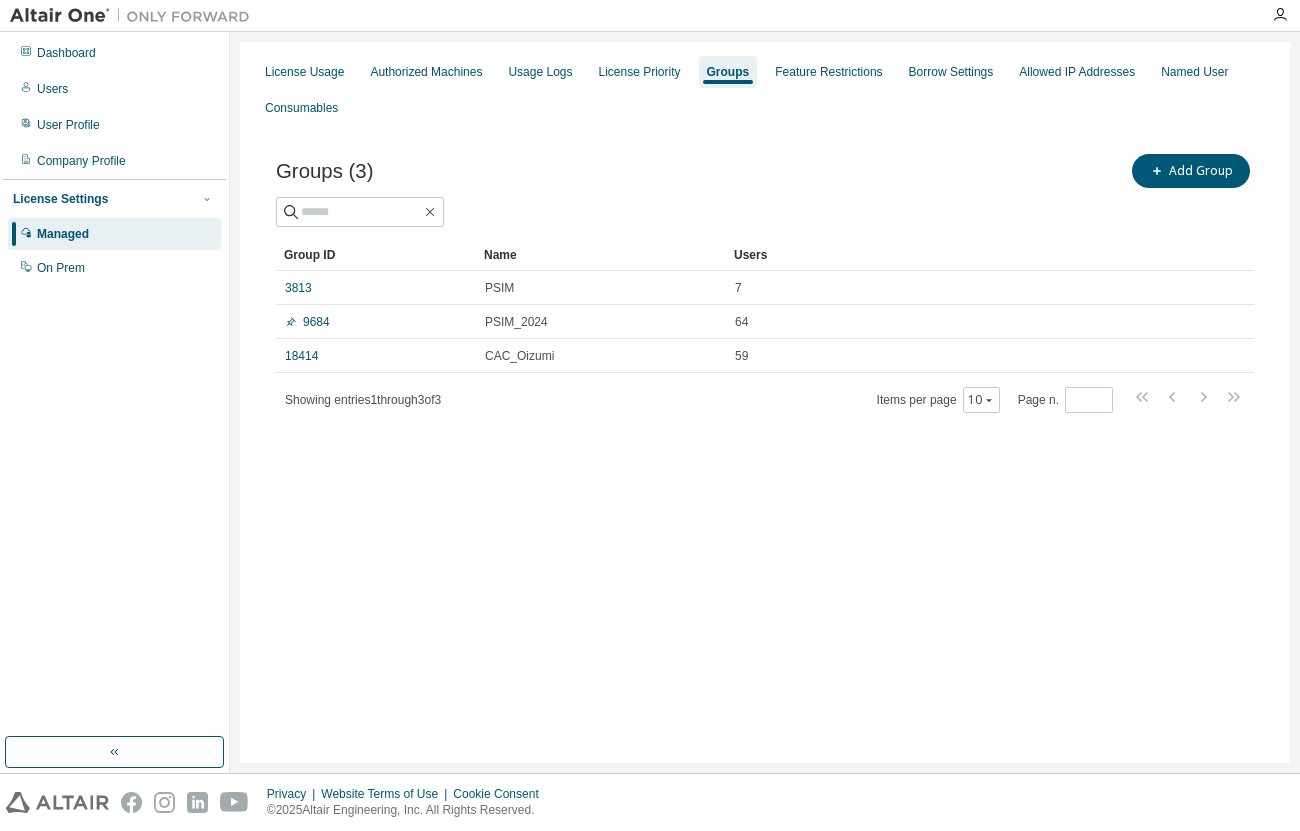 click on "License Usage Authorized Machines Usage Logs License Priority Groups Feature Restrictions Borrow Settings Allowed IP Addresses Named User Consumables Groups (3) Add Group Clear Load Save Save As Field Operator Value Select filter Select operand Add criteria Search Group ID Name Users   3813 PSIM 7   9684 PSIM_2024 64   18414 CAC_Oizumi 59 Showing entries  1  through  3  of  3 Items per page 10 Page n. *" at bounding box center [765, 402] 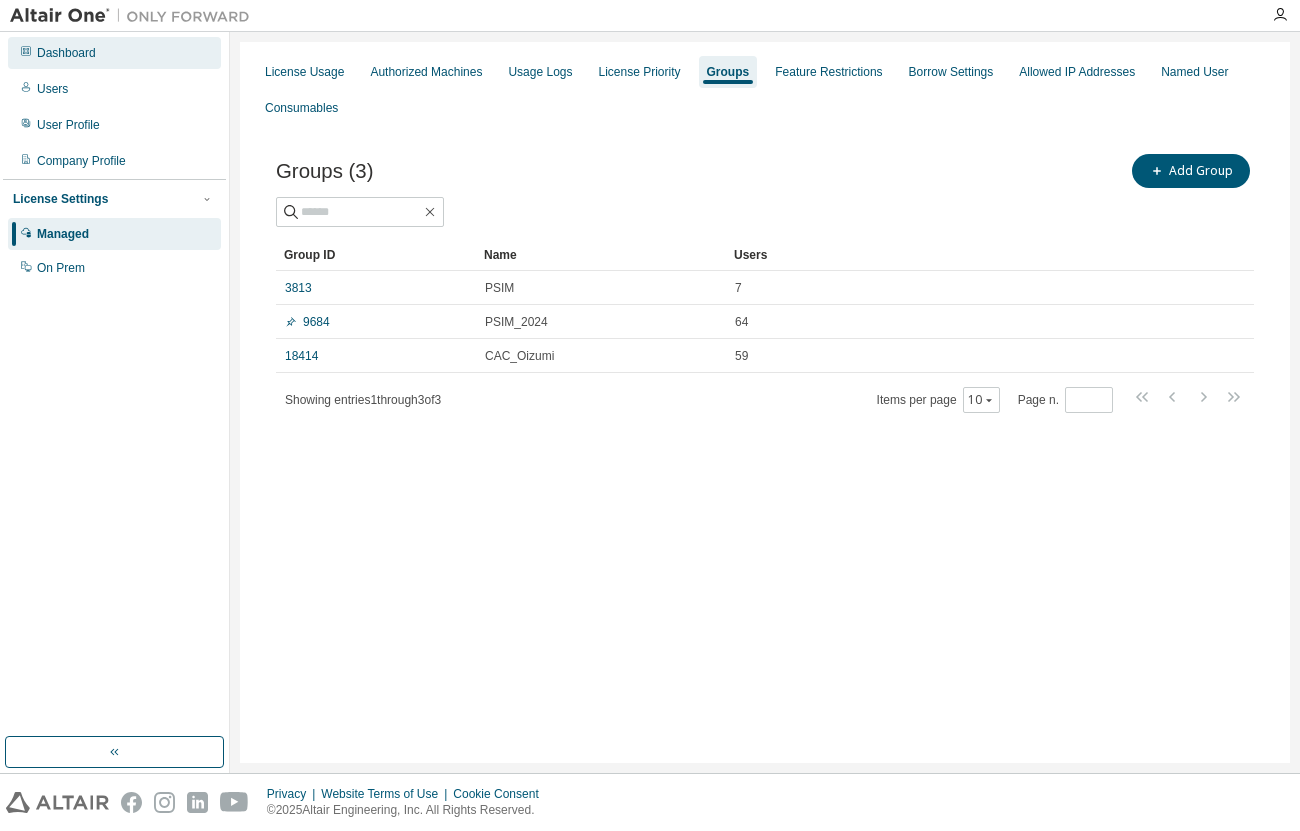 click on "Dashboard" at bounding box center (114, 53) 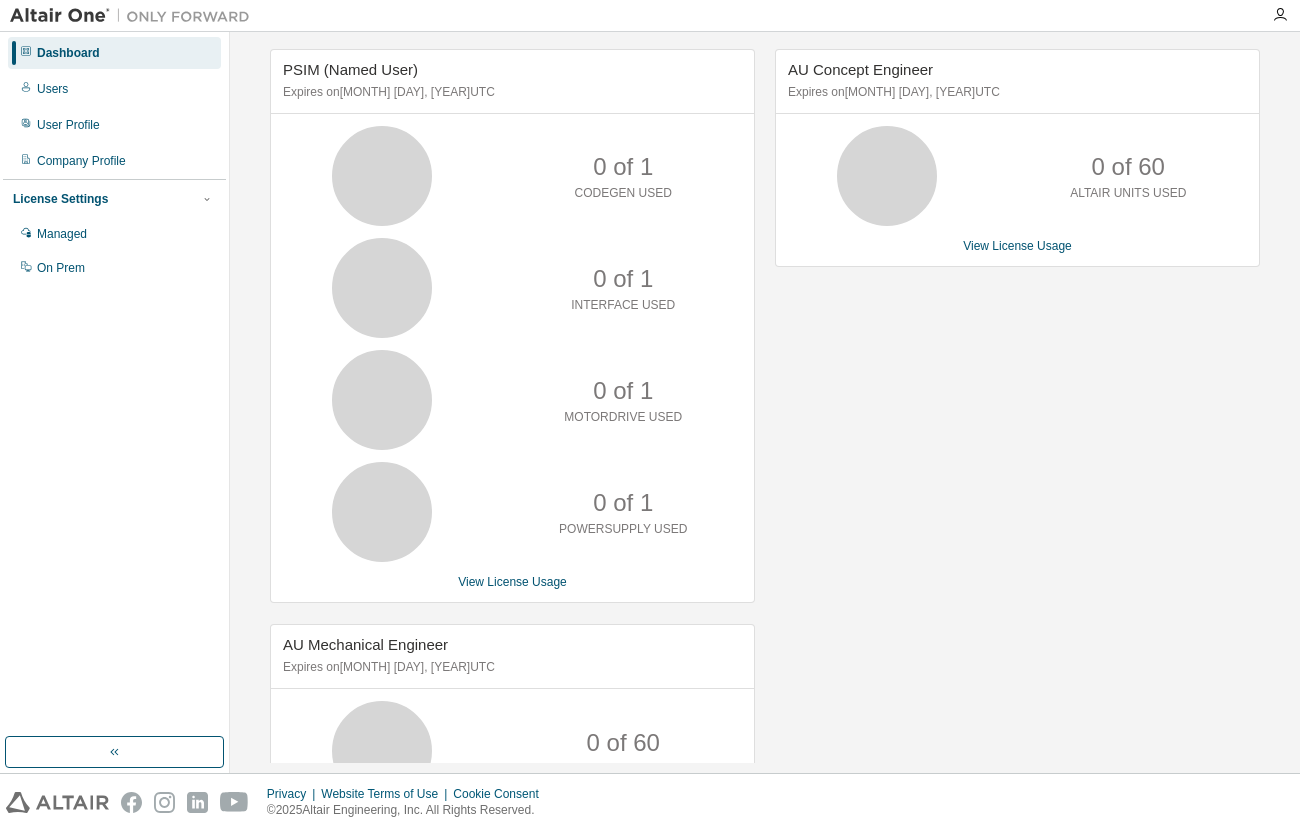 scroll, scrollTop: 0, scrollLeft: 0, axis: both 